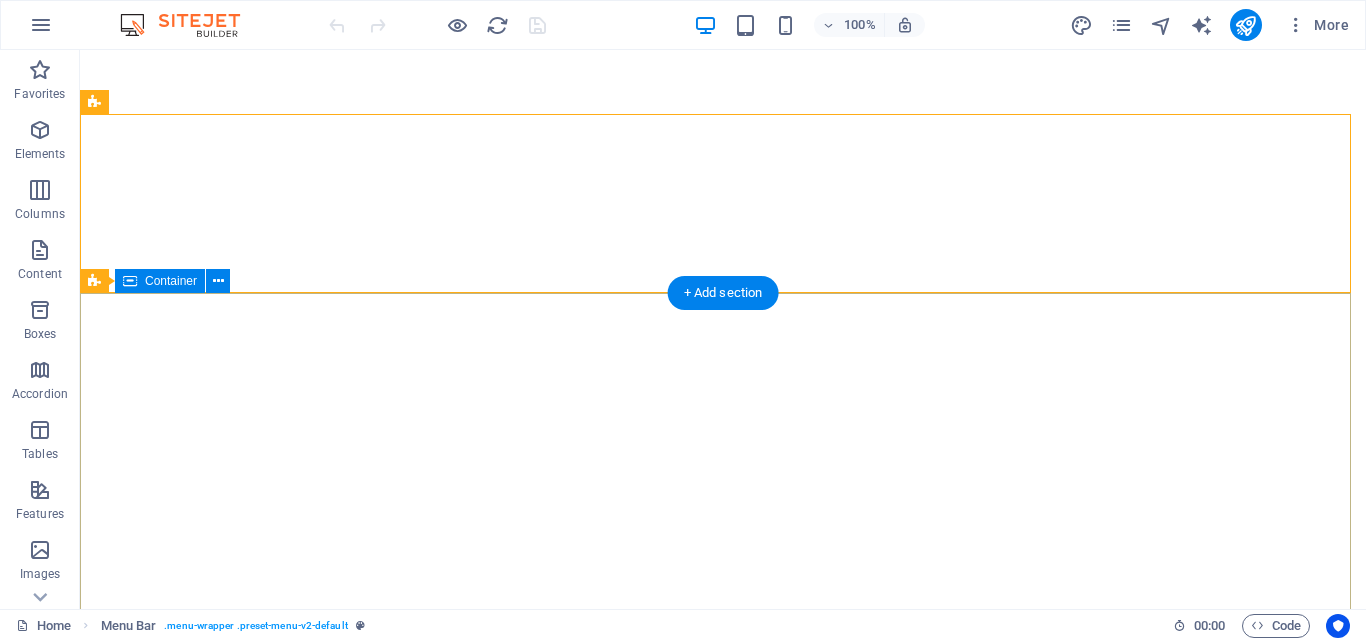 scroll, scrollTop: 0, scrollLeft: 0, axis: both 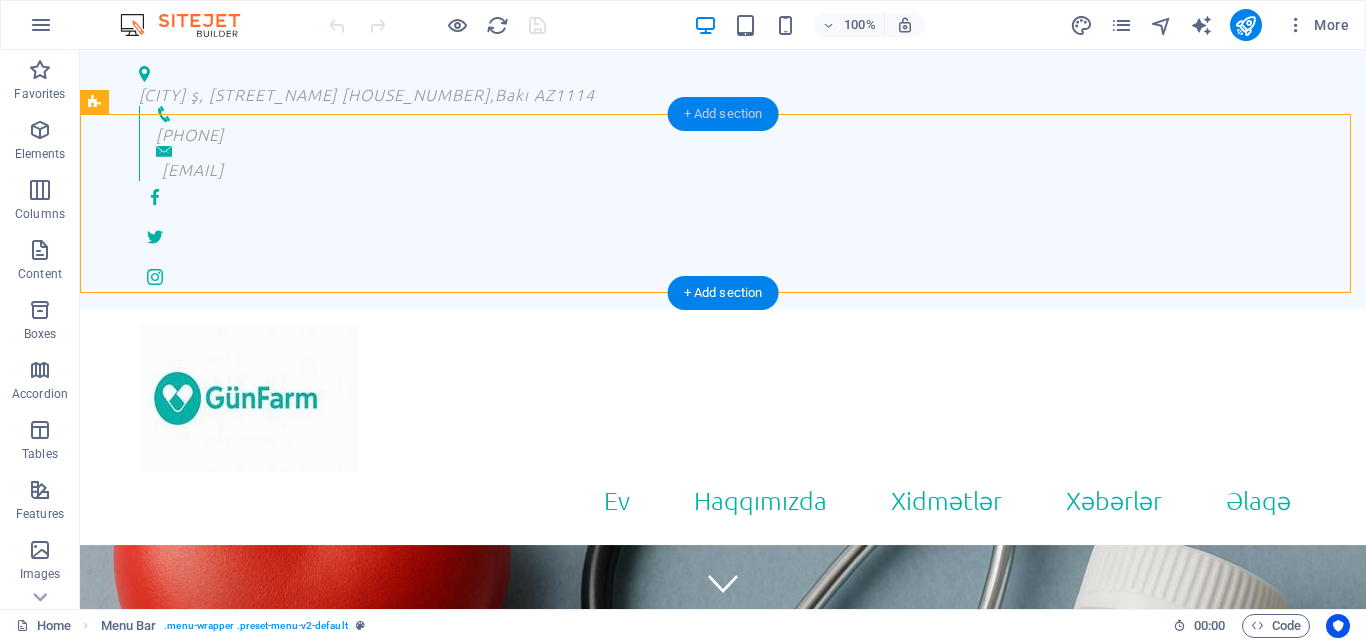 drag, startPoint x: 308, startPoint y: 78, endPoint x: 727, endPoint y: 112, distance: 420.3772 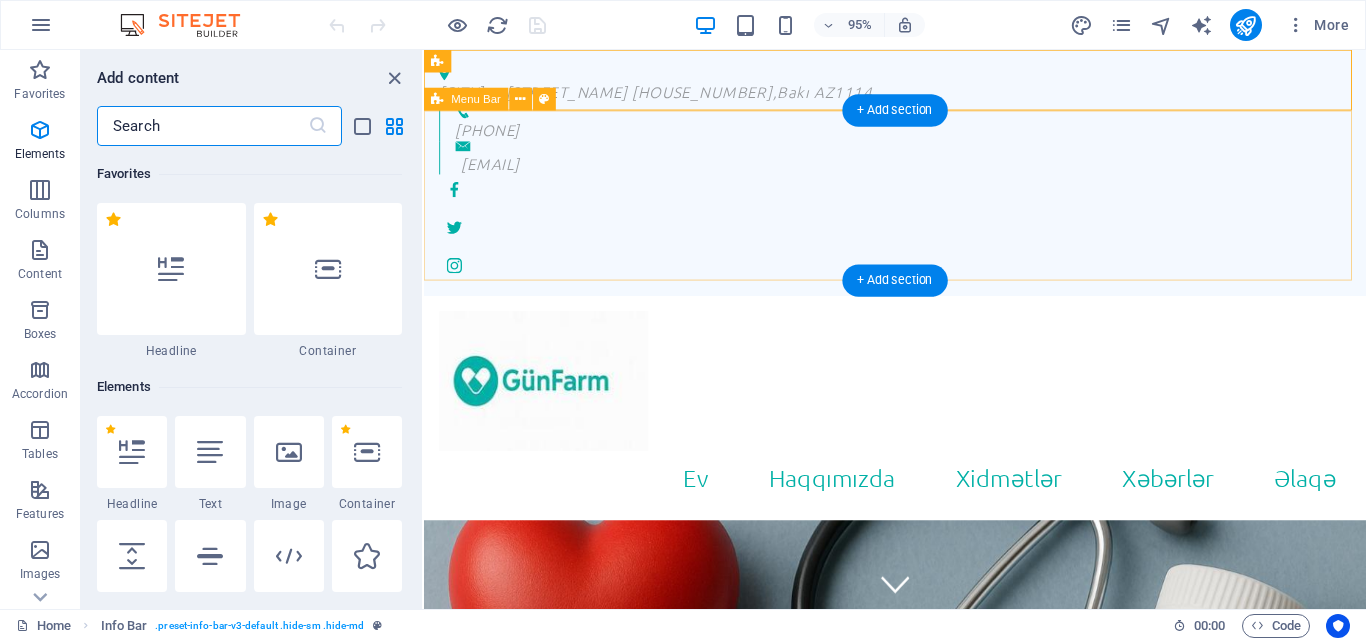 scroll, scrollTop: 3499, scrollLeft: 0, axis: vertical 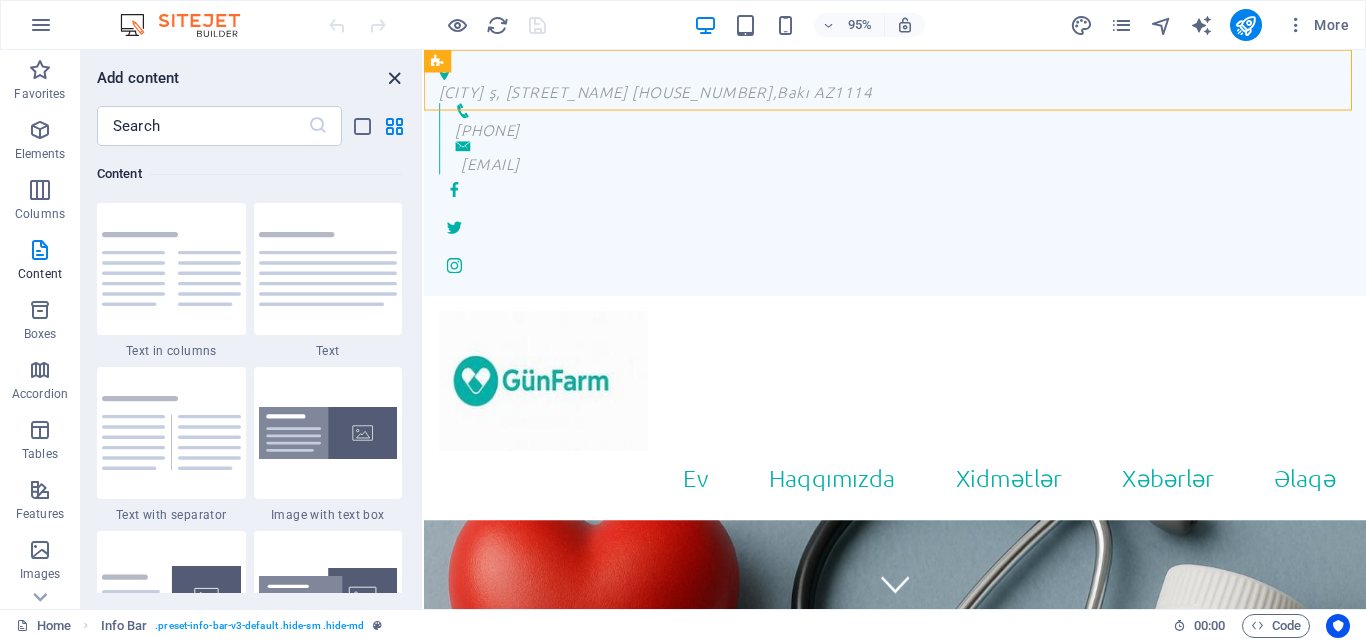 drag, startPoint x: 390, startPoint y: 77, endPoint x: 311, endPoint y: 36, distance: 89.005615 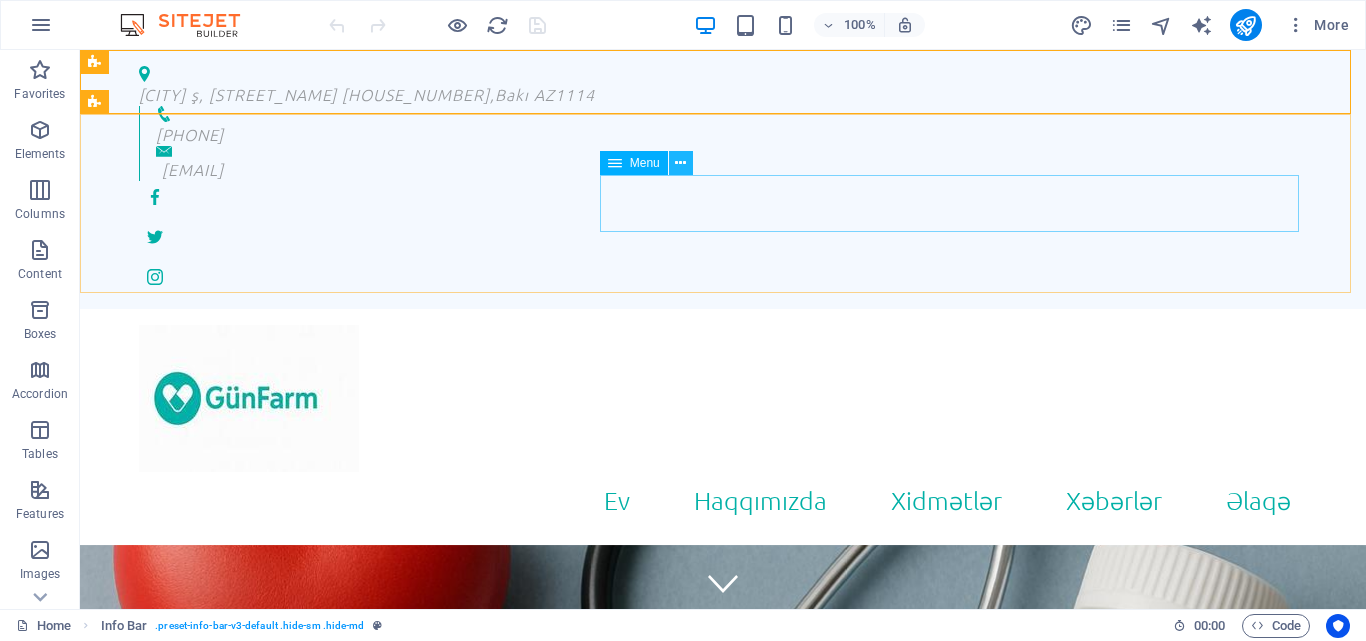 click at bounding box center [680, 163] 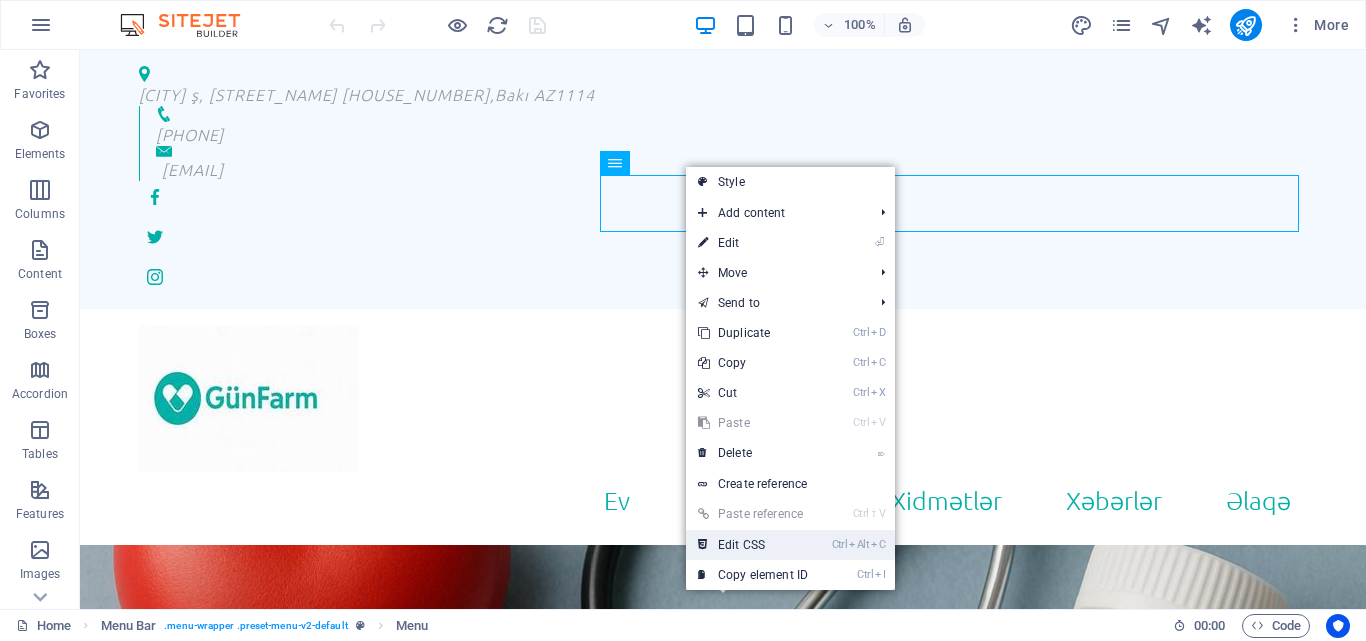 click on "Ctrl Alt C  Edit CSS" at bounding box center (753, 545) 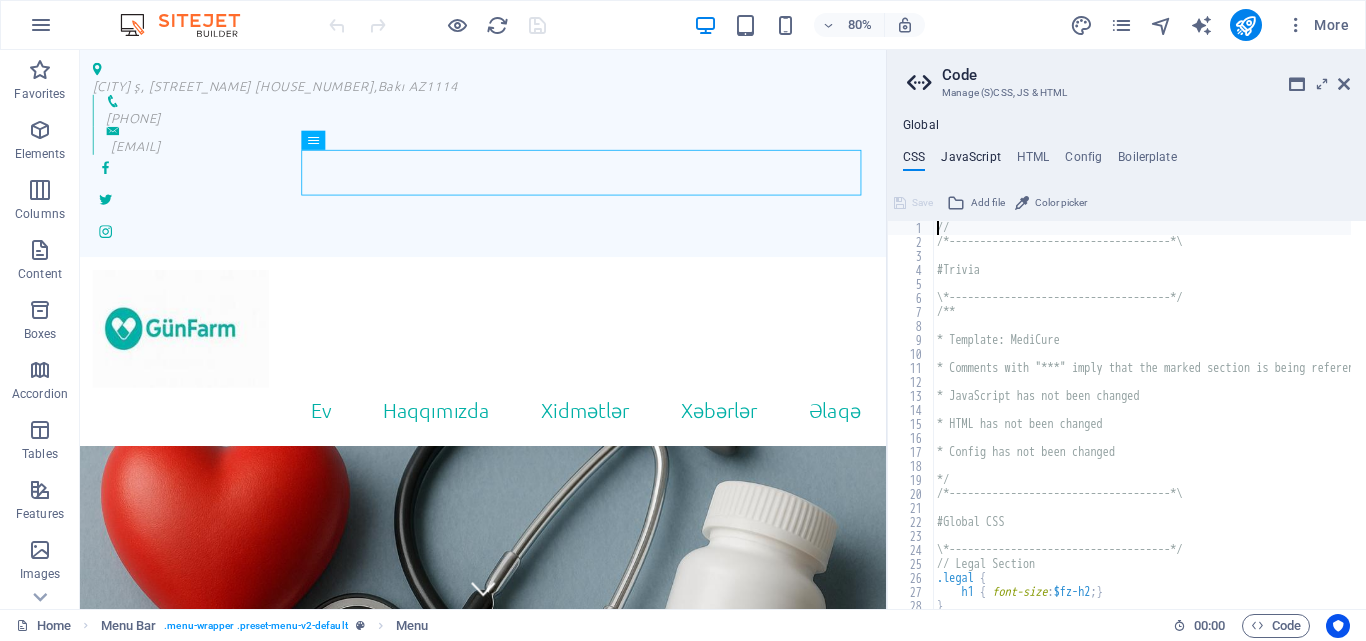 click on "JavaScript" at bounding box center [970, 161] 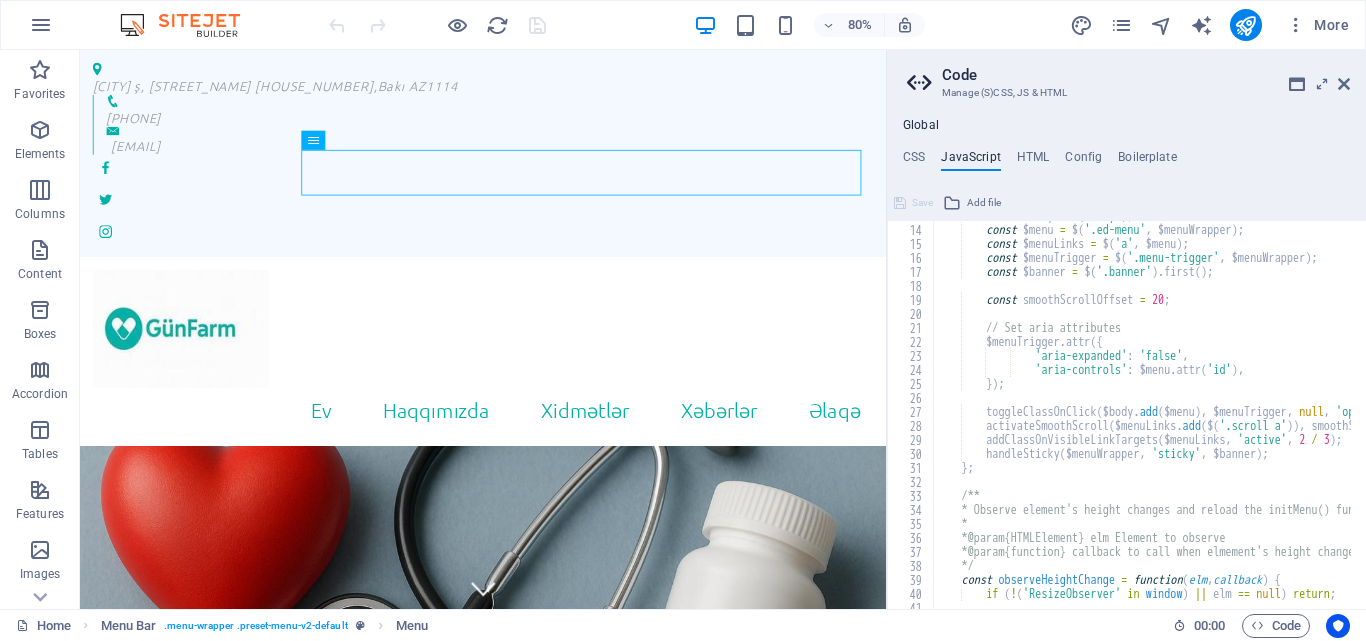 scroll, scrollTop: 180, scrollLeft: 0, axis: vertical 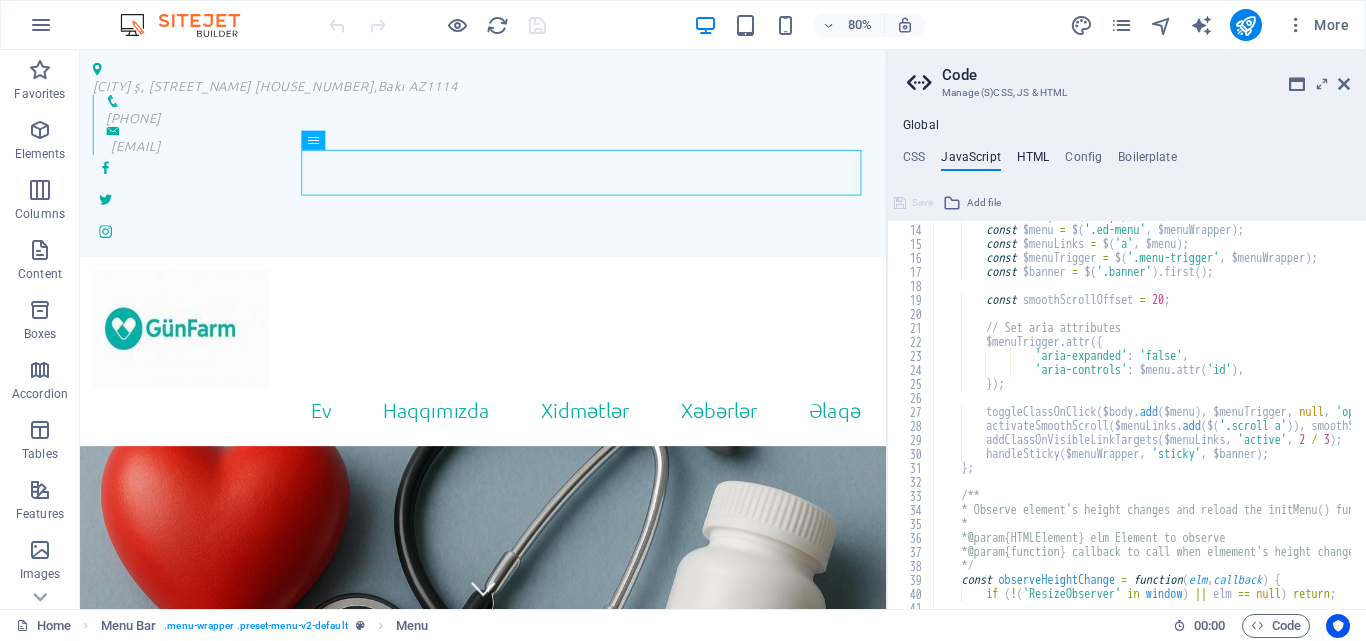 click on "HTML" at bounding box center (1033, 161) 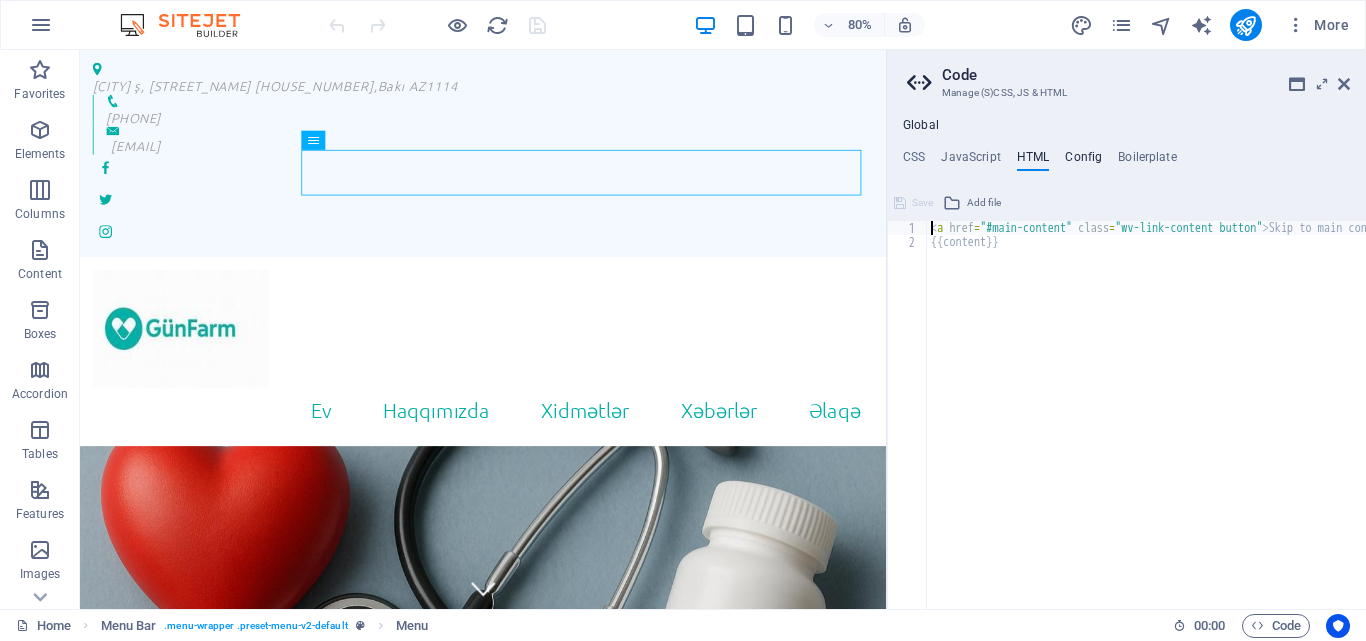 click on "Config" at bounding box center [1083, 161] 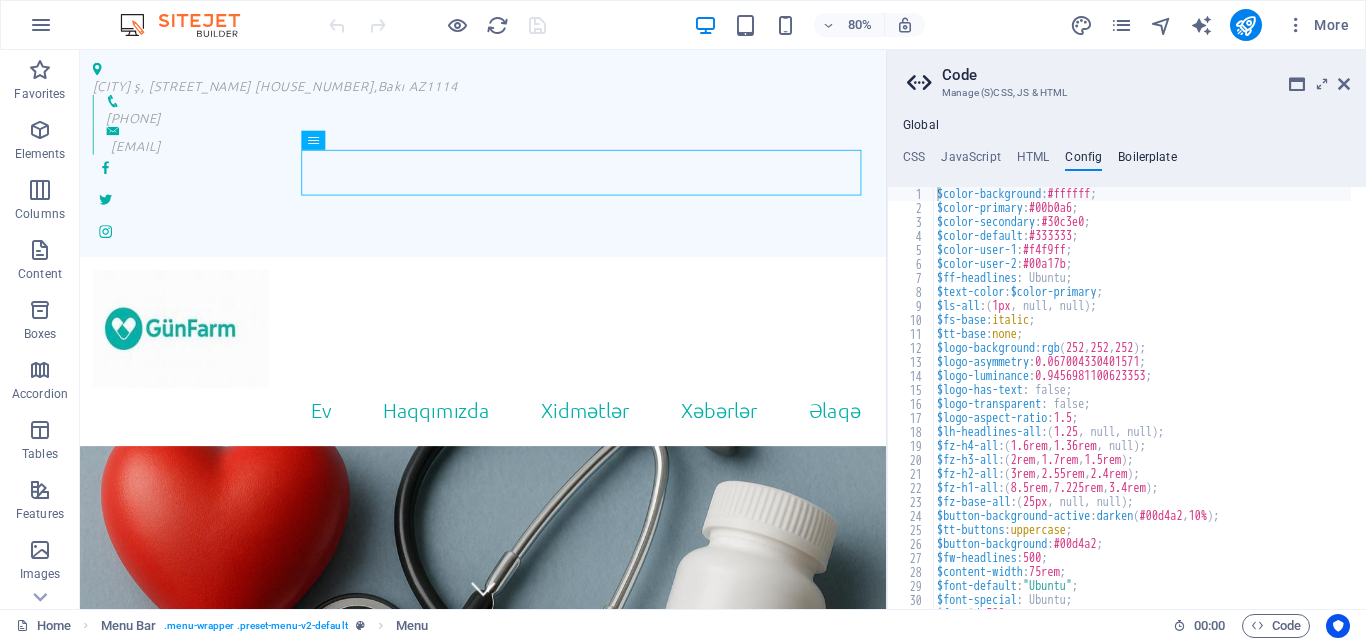 click on "Boilerplate" at bounding box center [1147, 161] 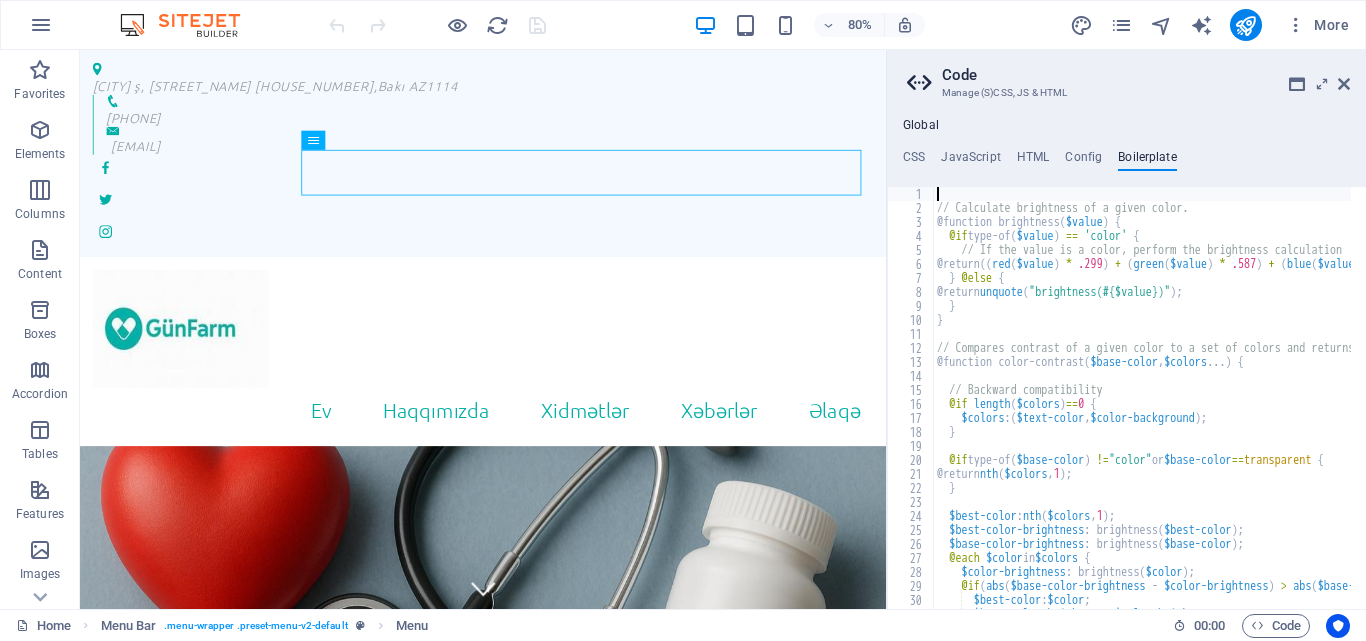 click on "CSS JavaScript HTML Config Boilerplate" at bounding box center (1126, 161) 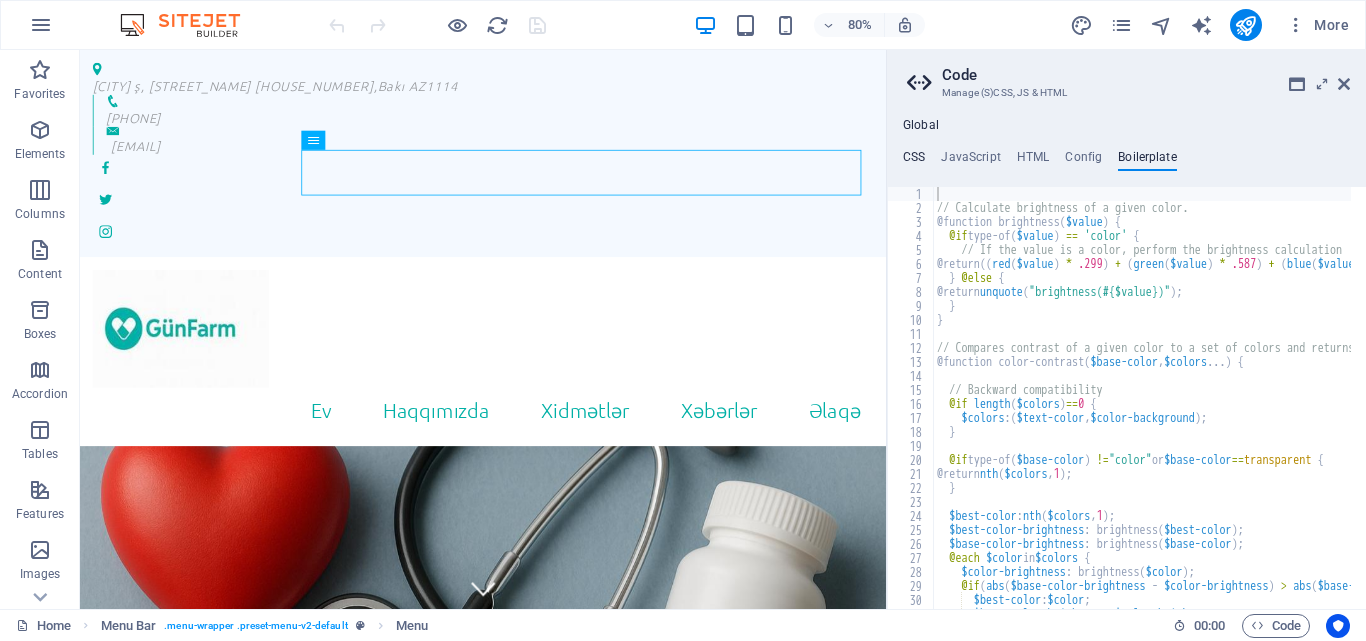 click on "CSS" at bounding box center (914, 161) 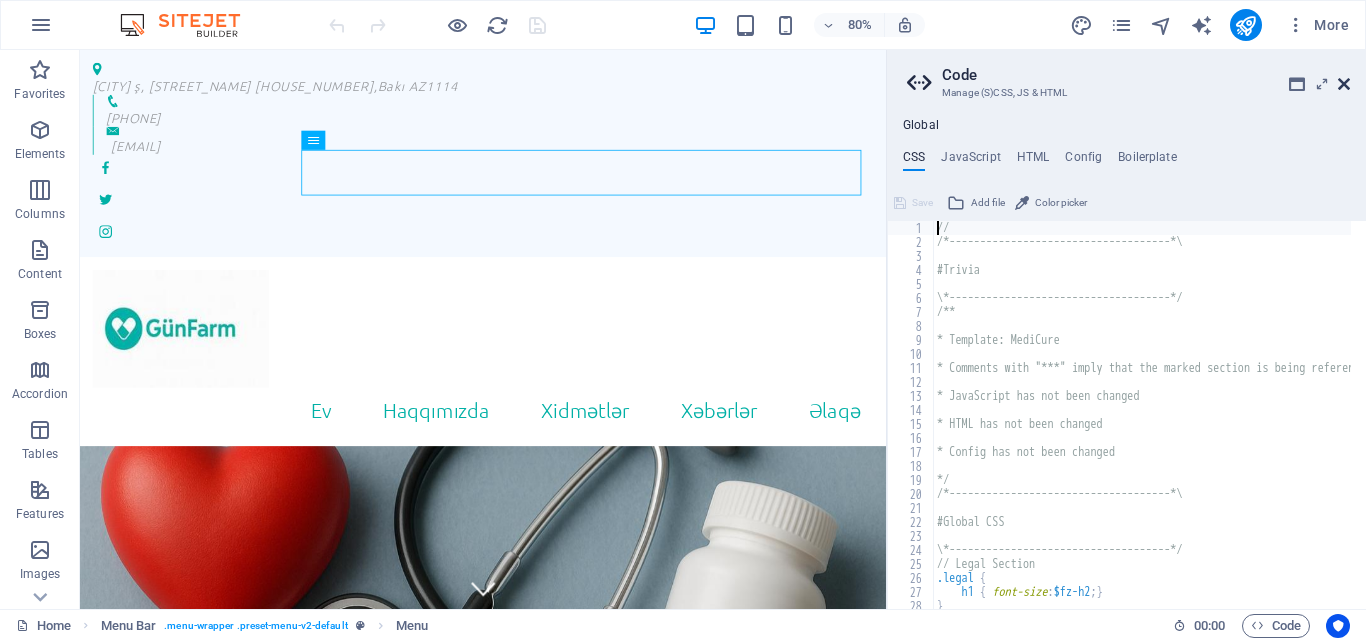 click at bounding box center [1344, 84] 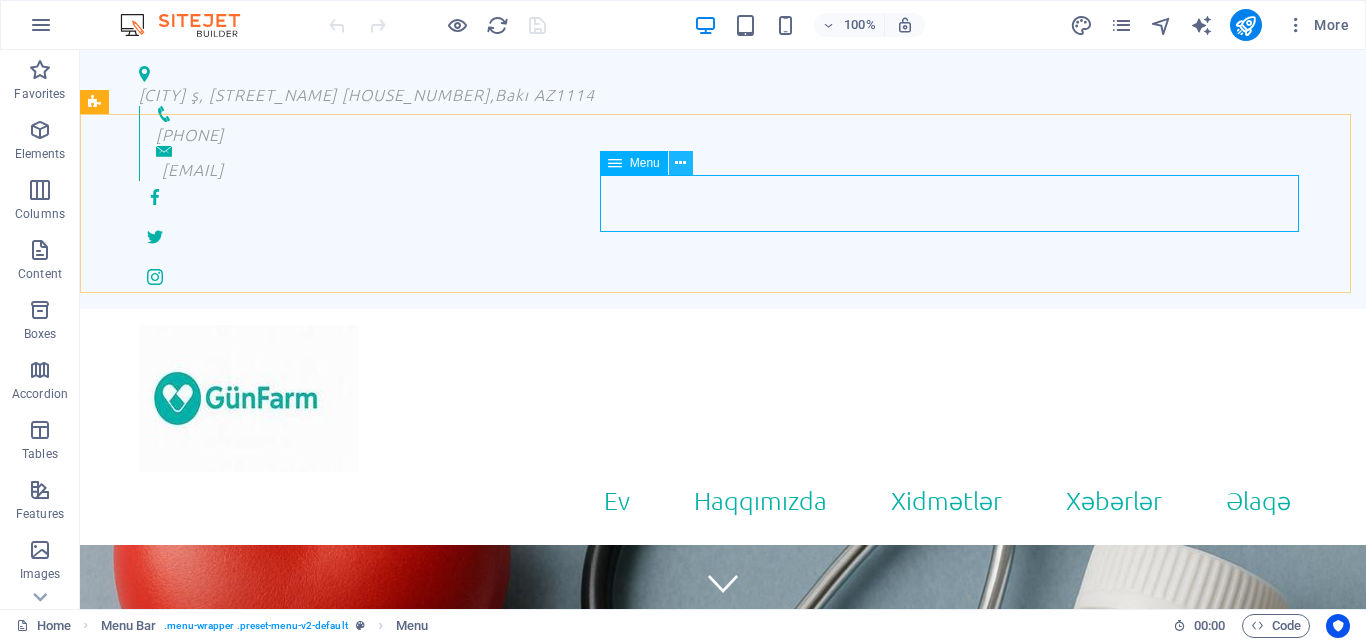click at bounding box center (680, 163) 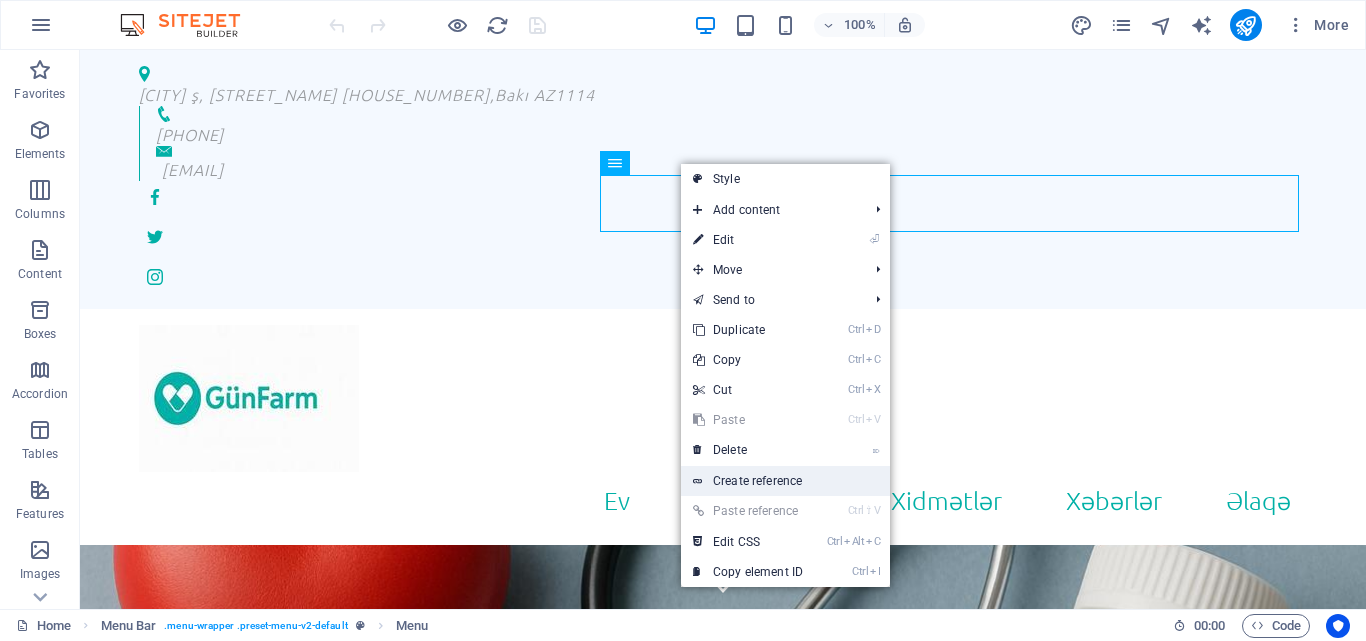 click on "Create reference" at bounding box center [785, 481] 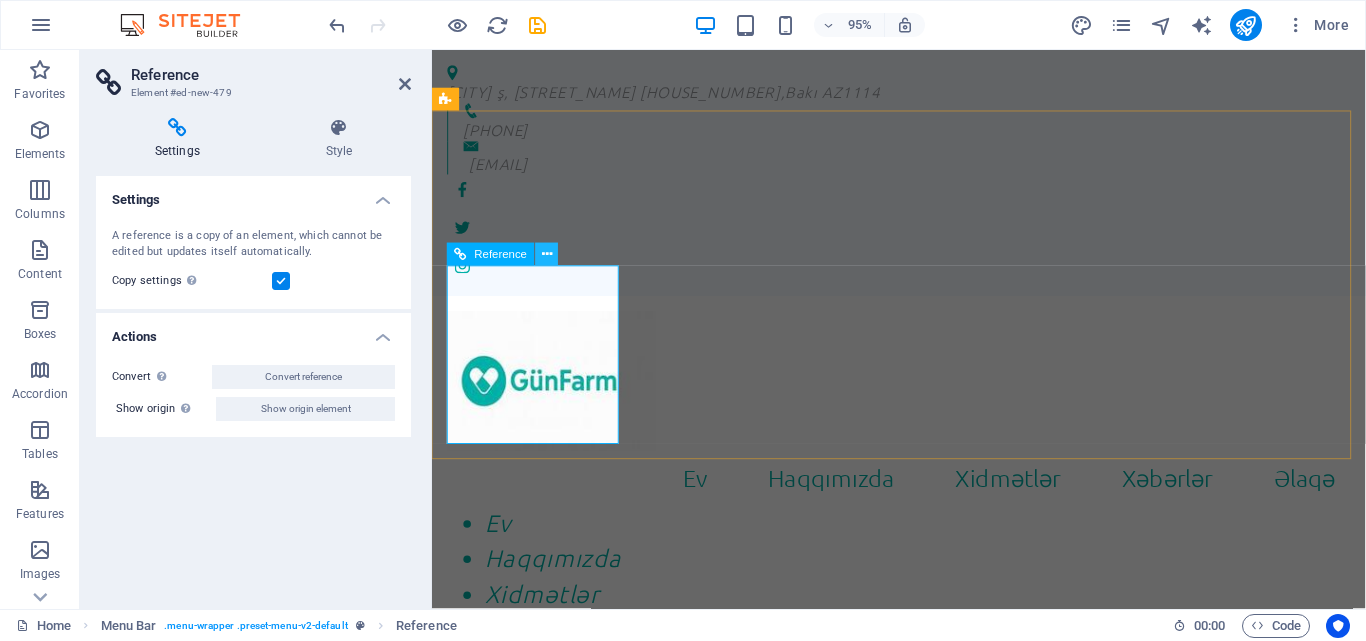click at bounding box center [547, 254] 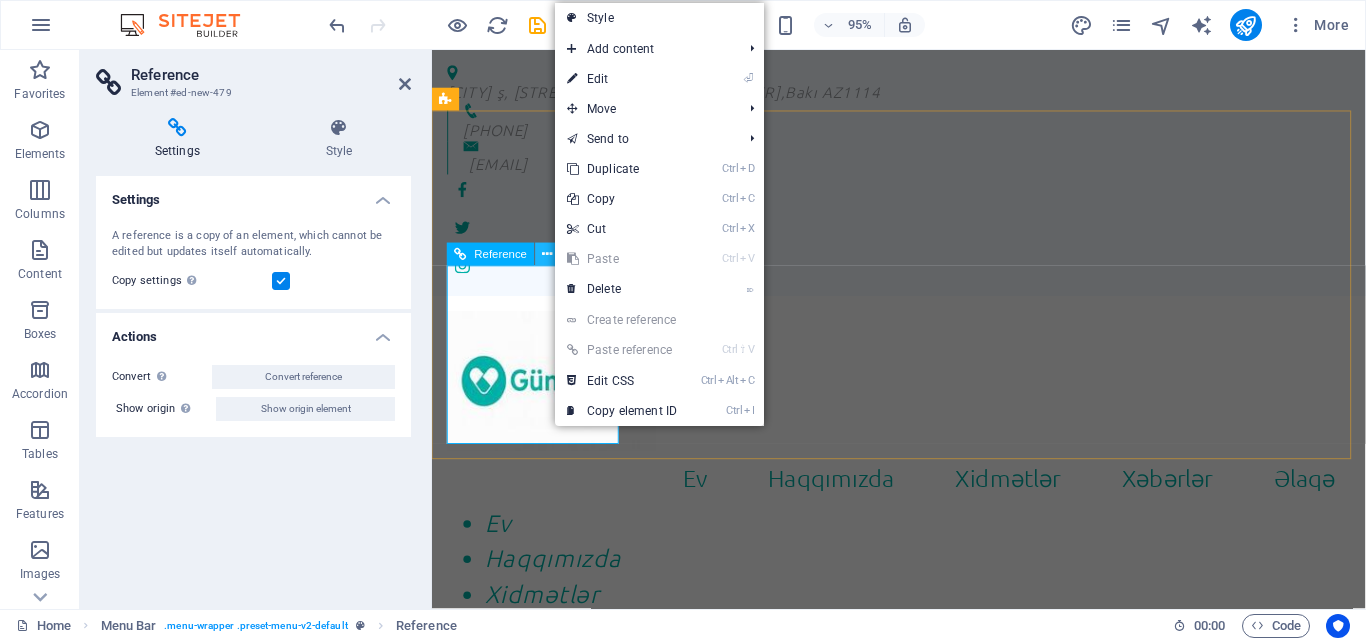 click at bounding box center (547, 254) 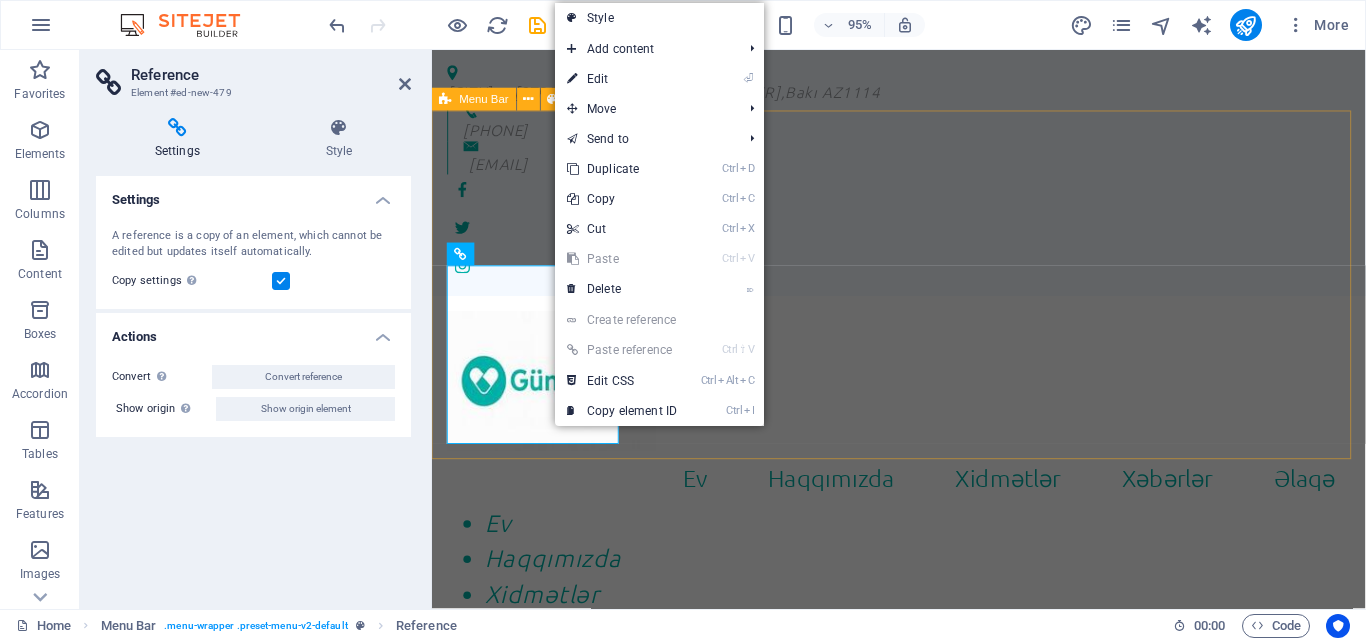 click on "Ev Haqqımızda Xidmətlər Xəbərlər Əlaqə Ev Haqqımızda Xidmətlər Xəbərlər Əlaqə" at bounding box center [923, 521] 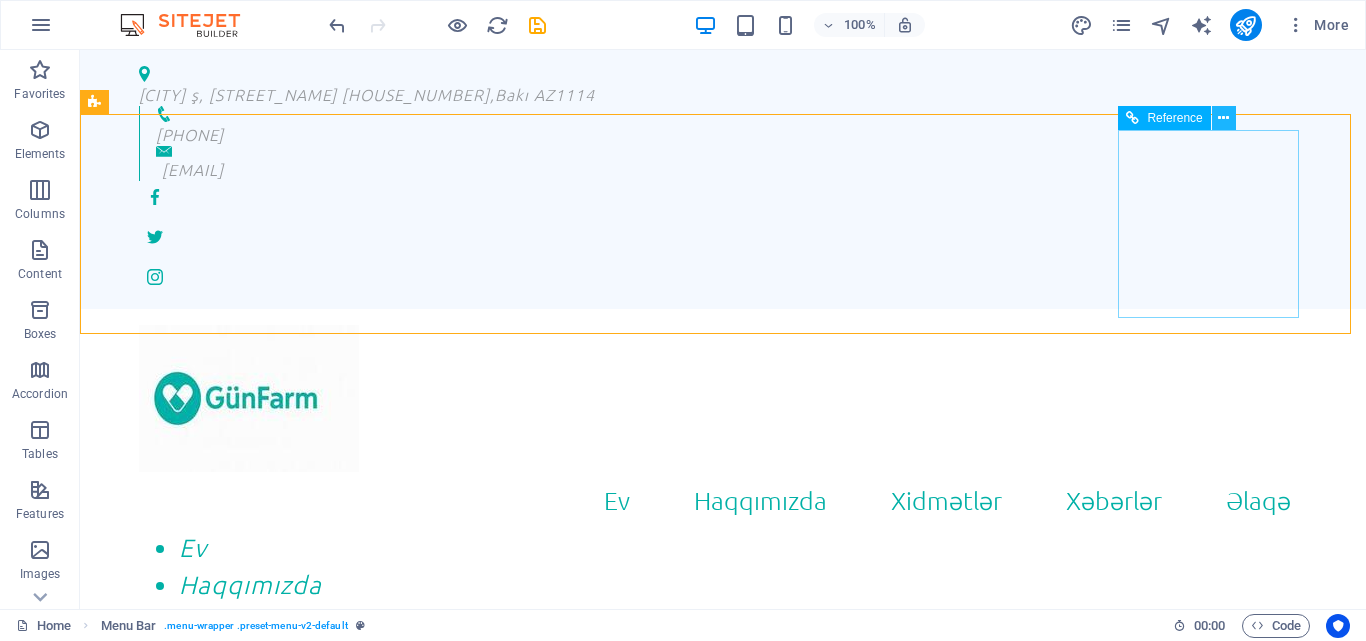 click at bounding box center (1223, 118) 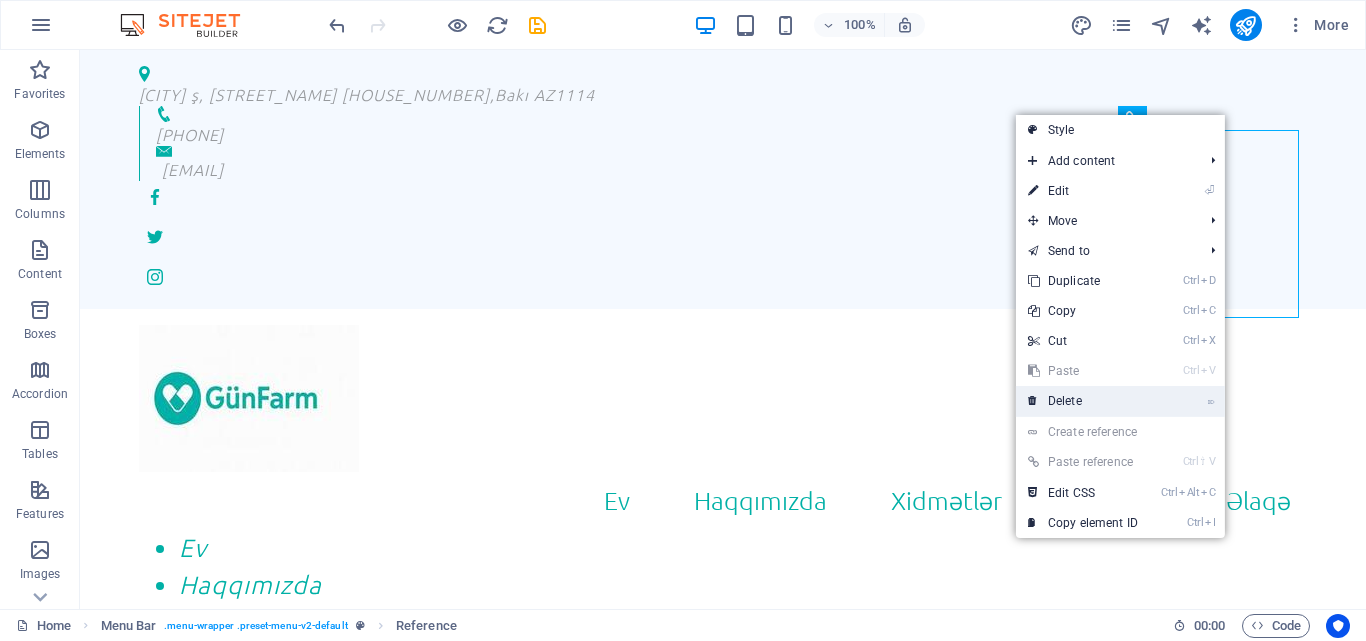 click on "⌦  Delete" at bounding box center [1083, 401] 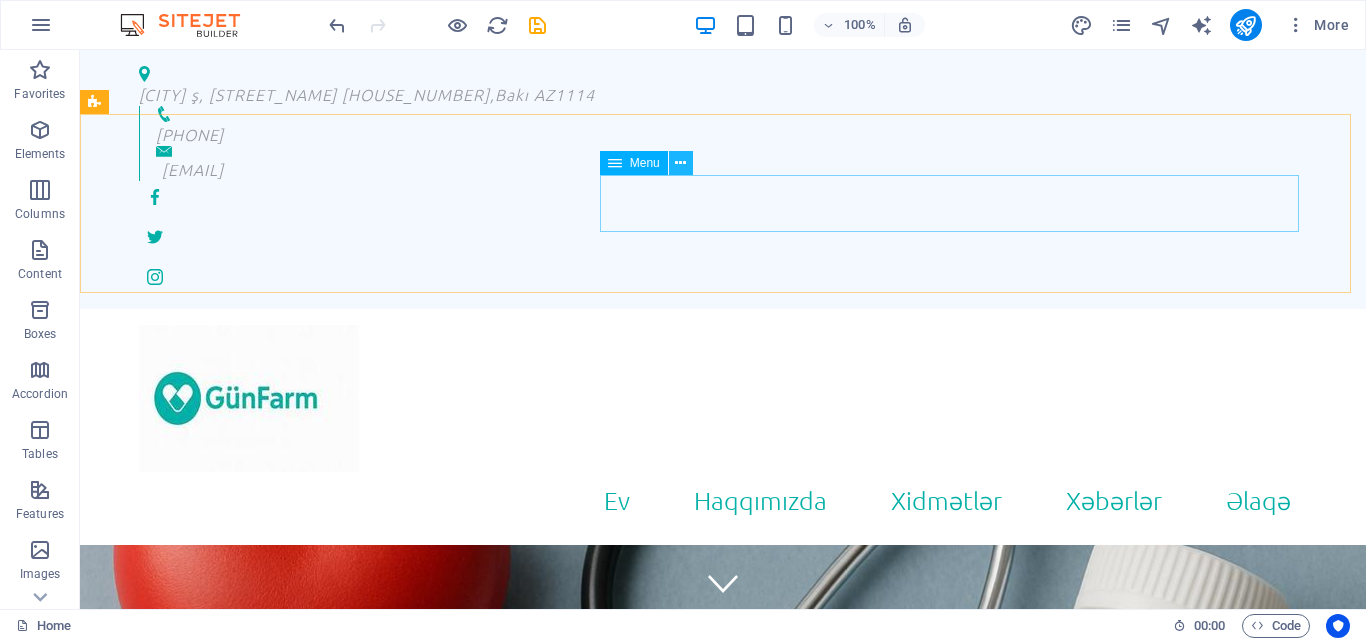 click at bounding box center (680, 163) 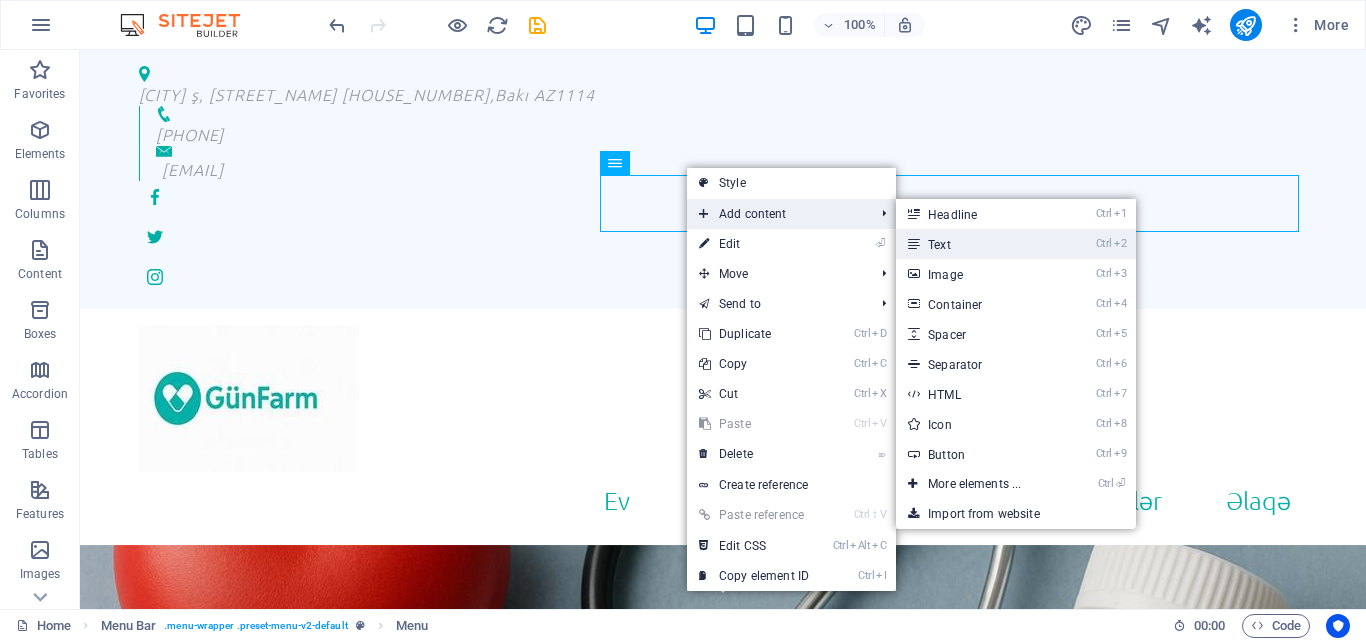 click on "Ctrl 2  Text" at bounding box center [978, 244] 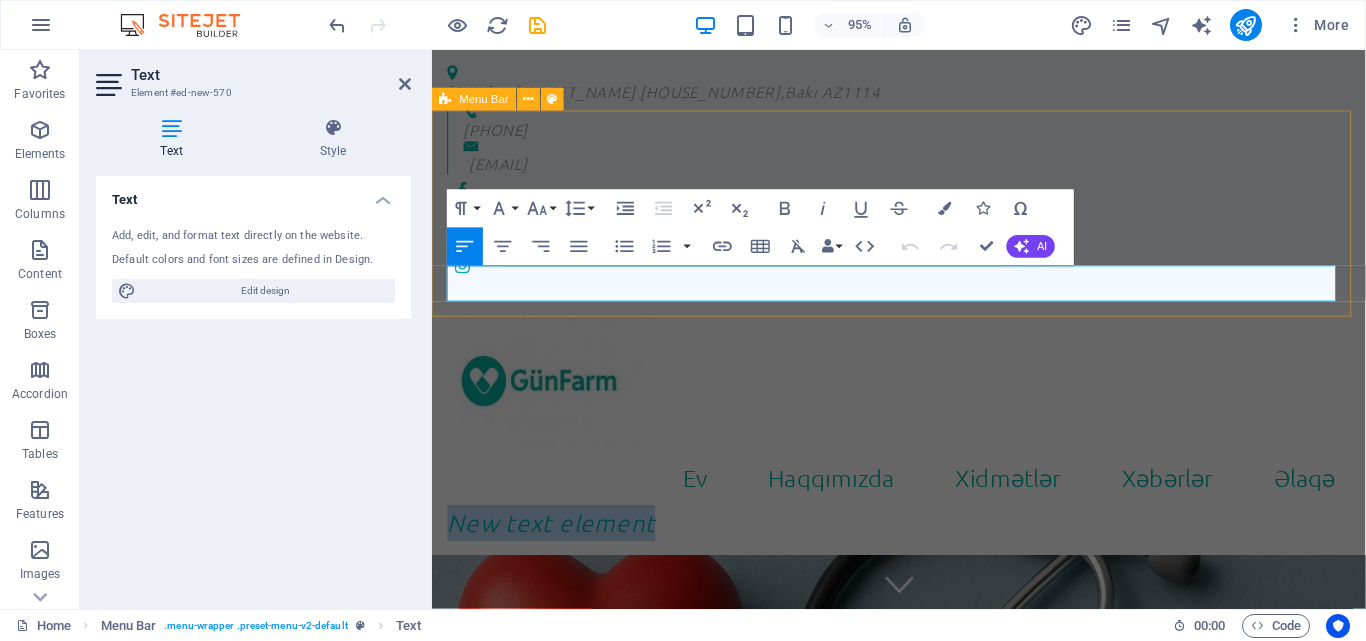 click on "Ev Haqqımızda Xidmətlər Xəbərlər Əlaqə New text element" at bounding box center (923, 446) 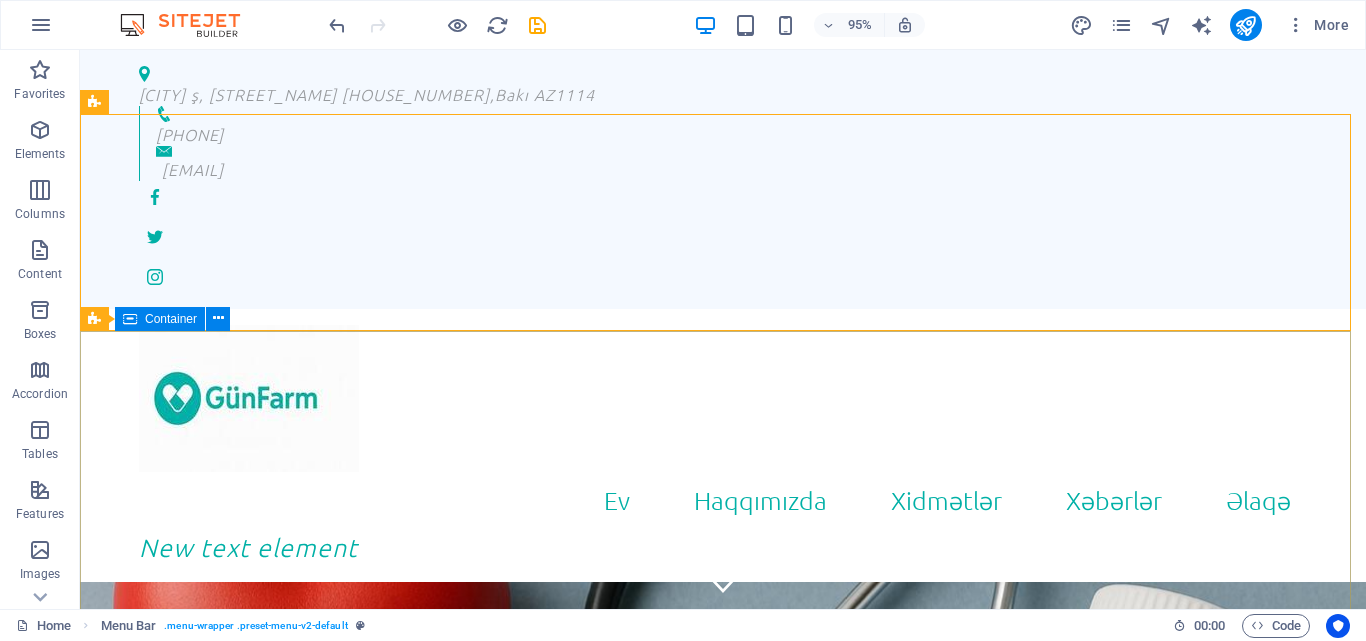 click on "Biz sizin qayğınıza qalırıq!" at bounding box center [723, 1199] 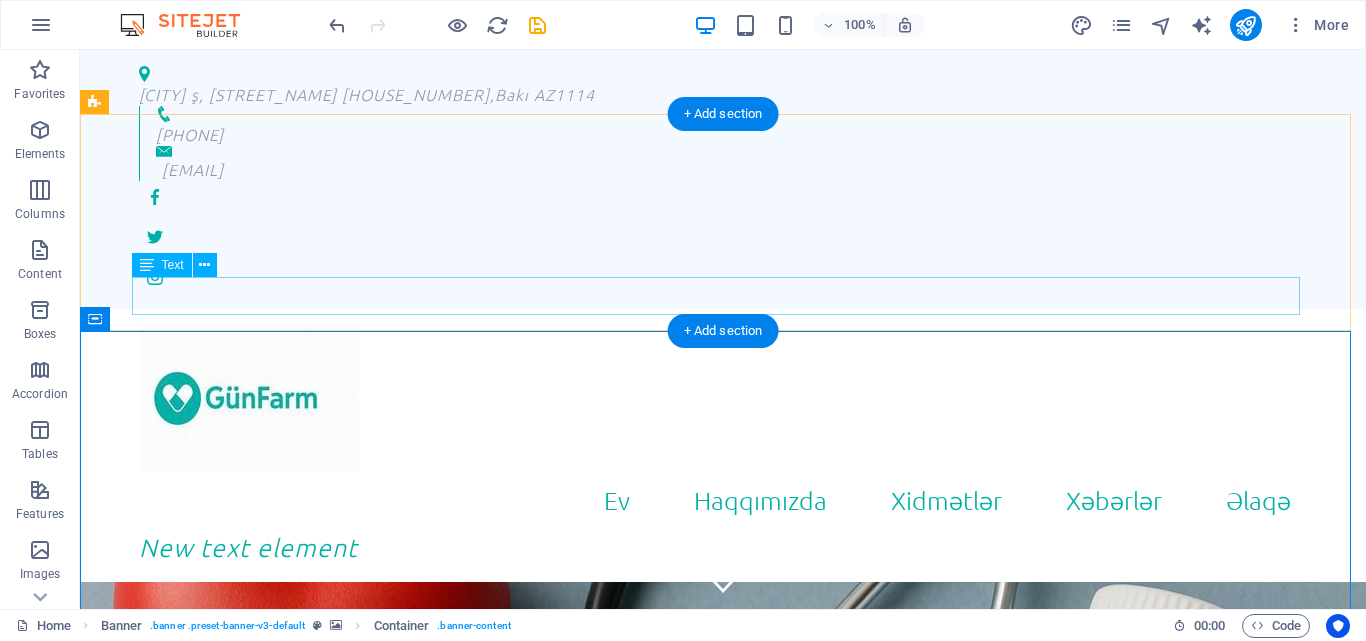 click on "New text element" at bounding box center [723, 548] 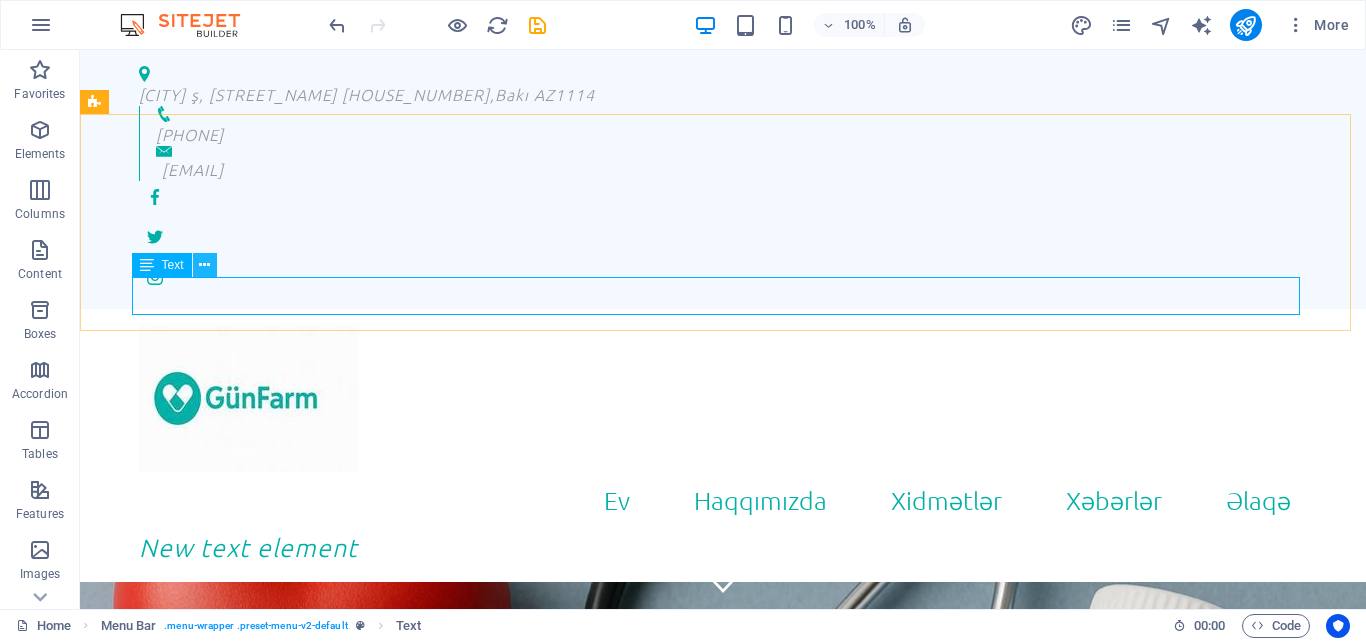 click at bounding box center [204, 265] 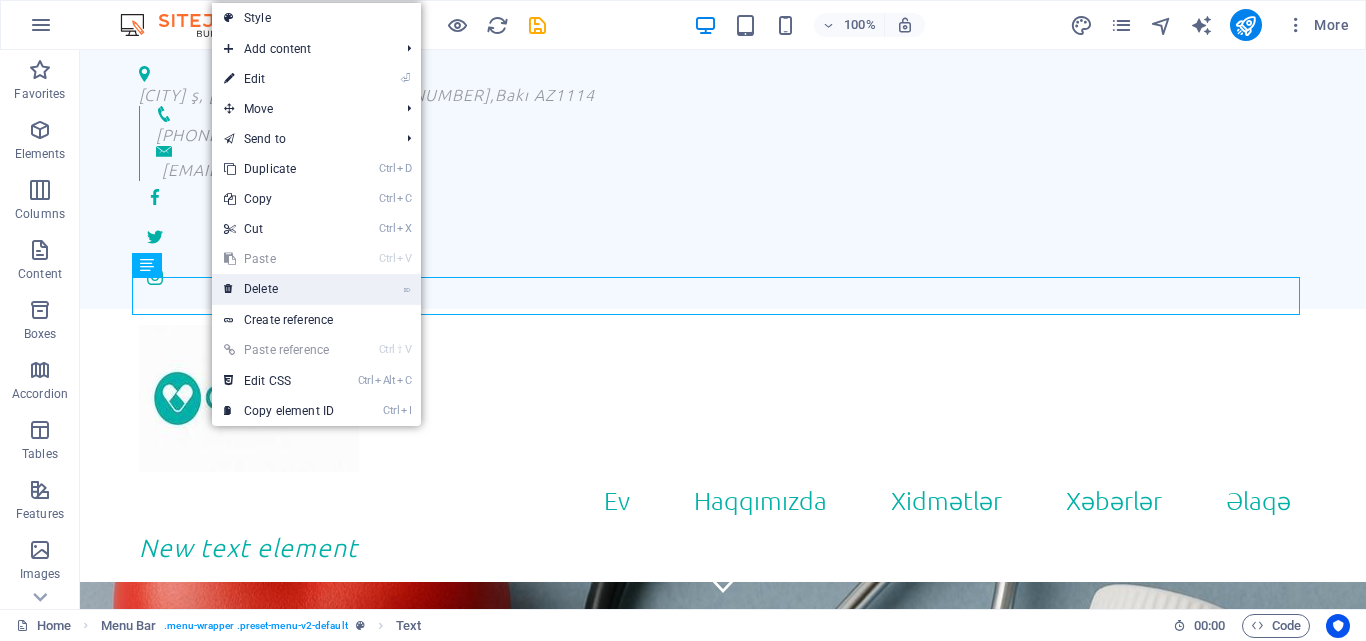 click on "⌦  Delete" at bounding box center (279, 289) 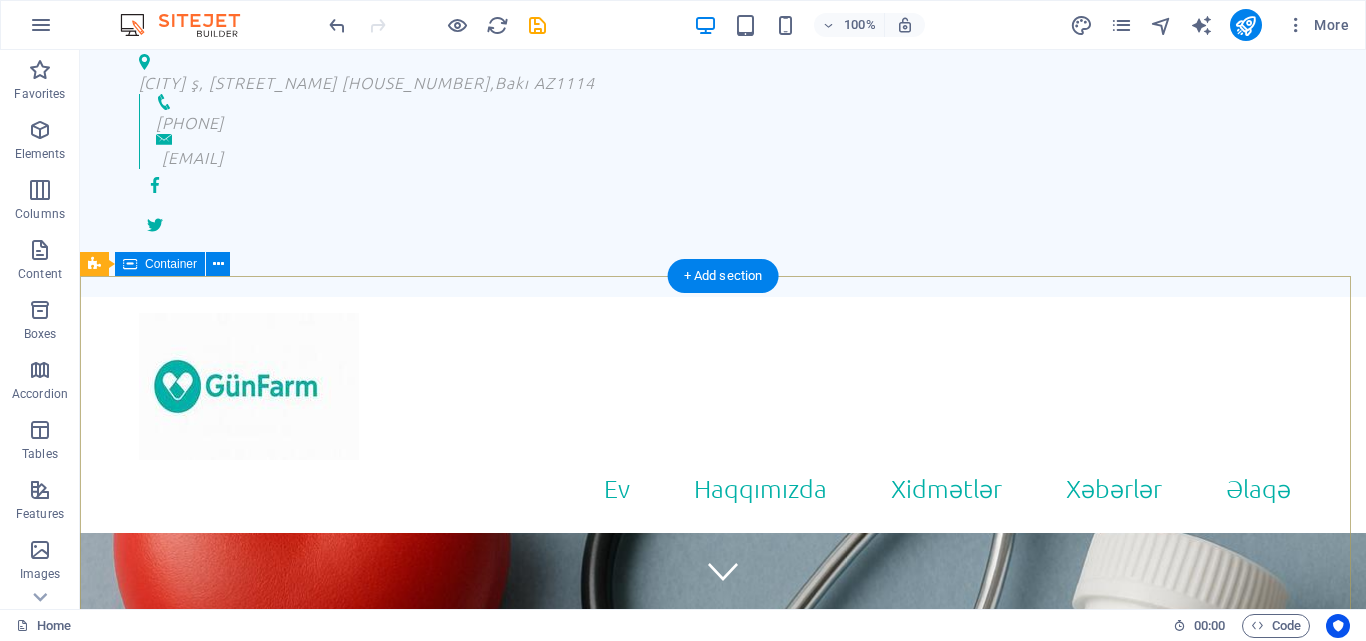 scroll, scrollTop: 0, scrollLeft: 0, axis: both 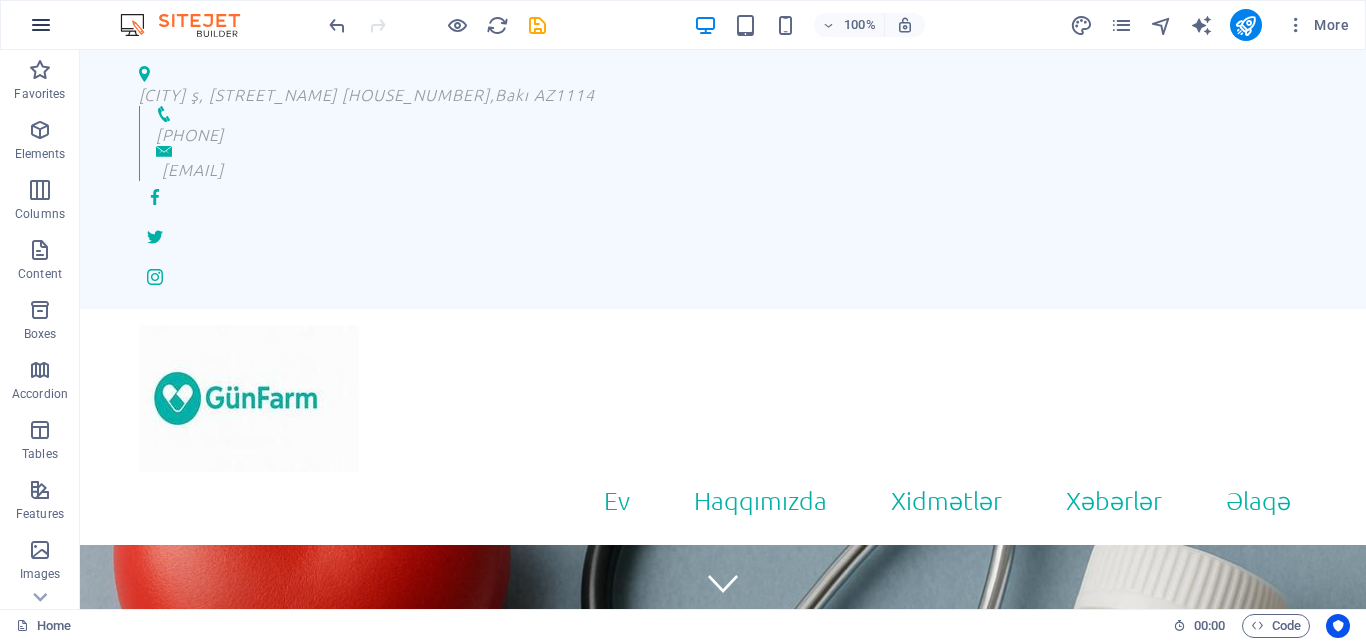 click at bounding box center [41, 25] 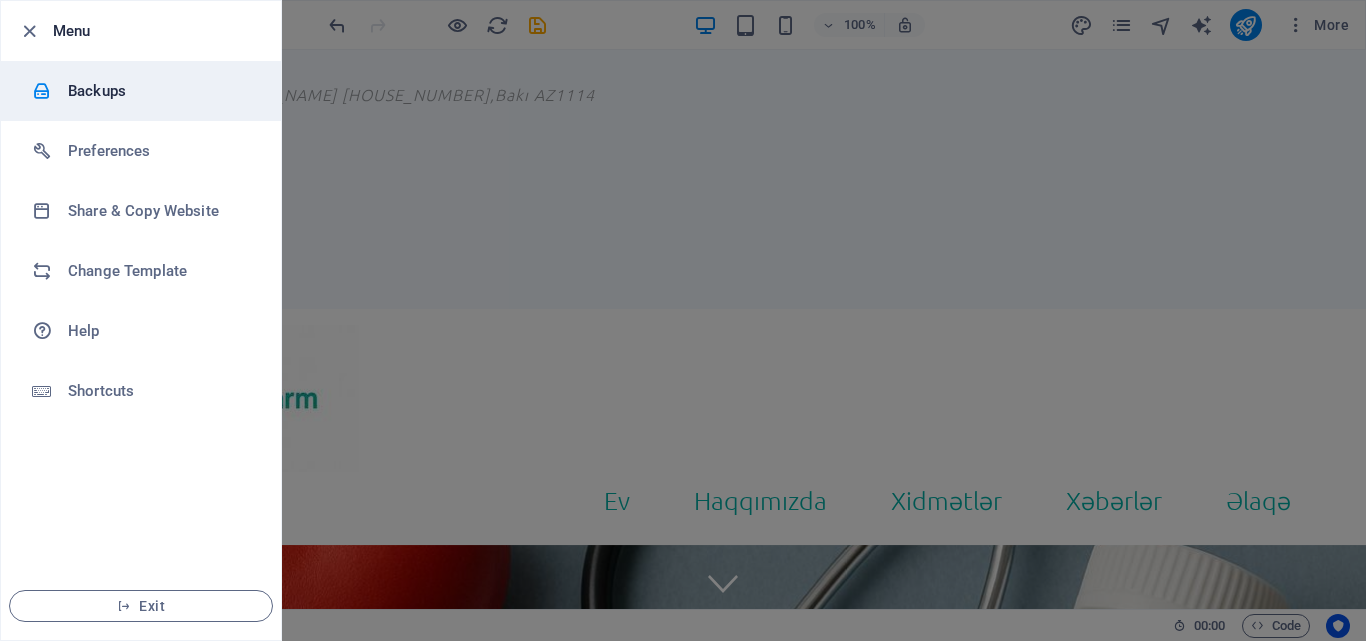 click on "Backups" at bounding box center [160, 91] 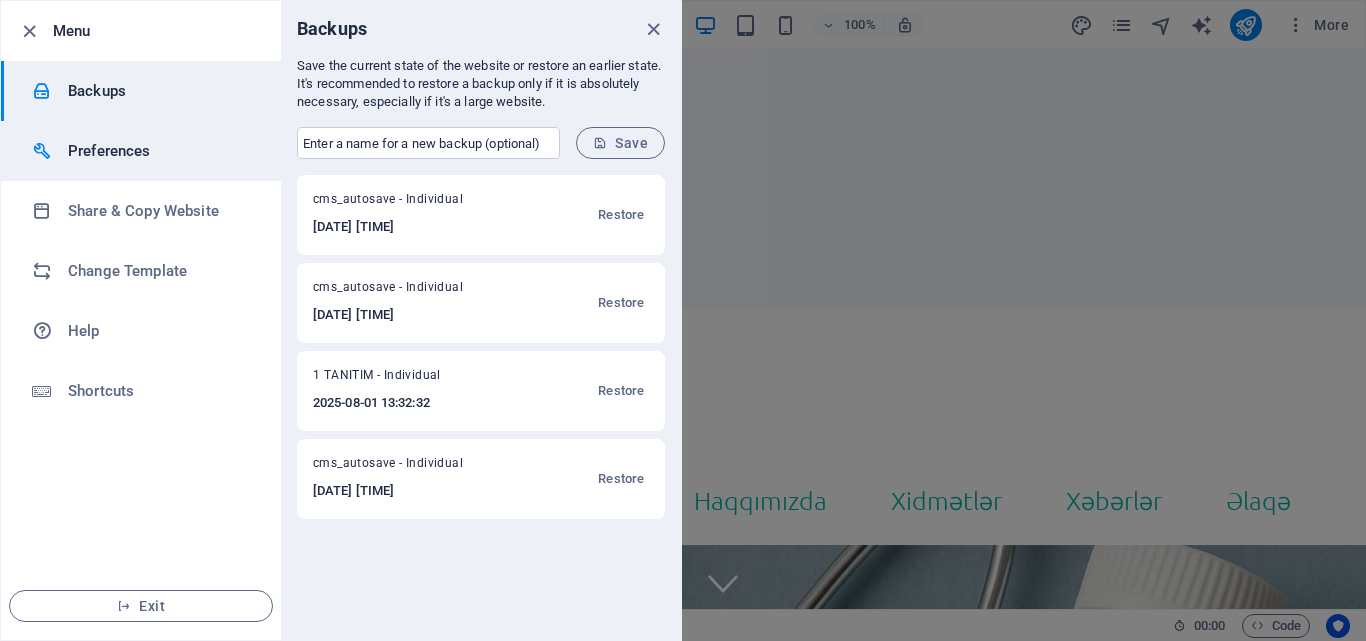 click on "Preferences" at bounding box center (160, 151) 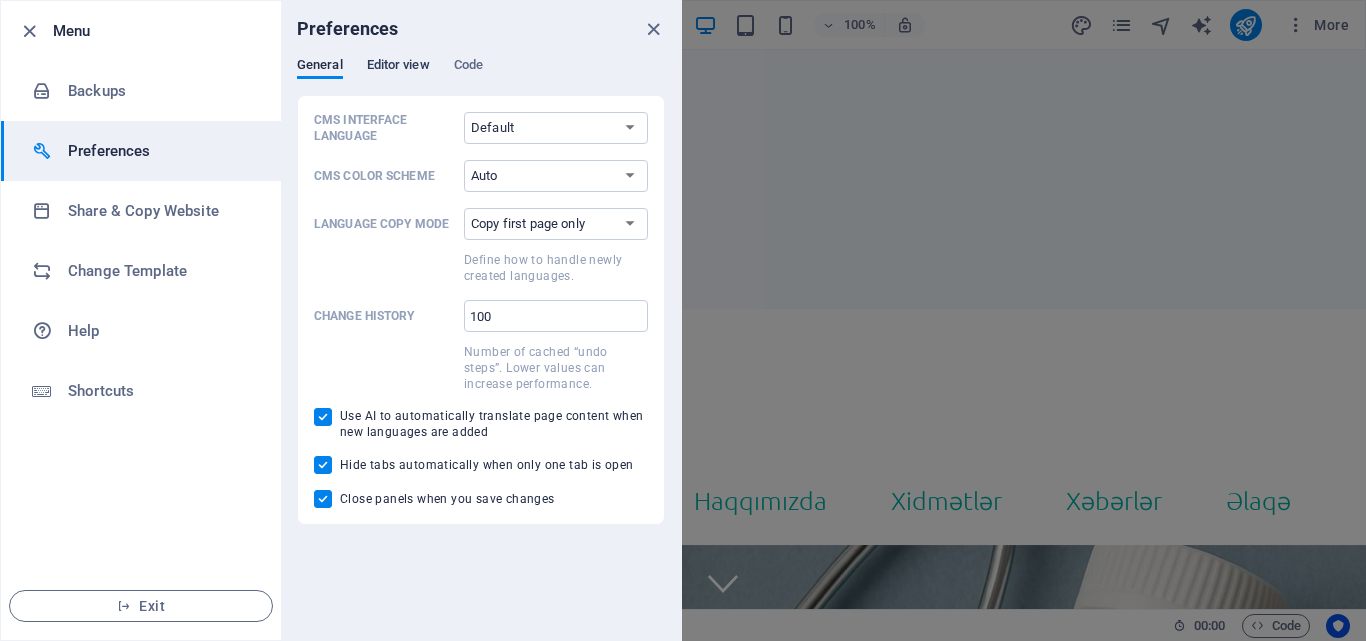 click on "Editor view" at bounding box center [398, 67] 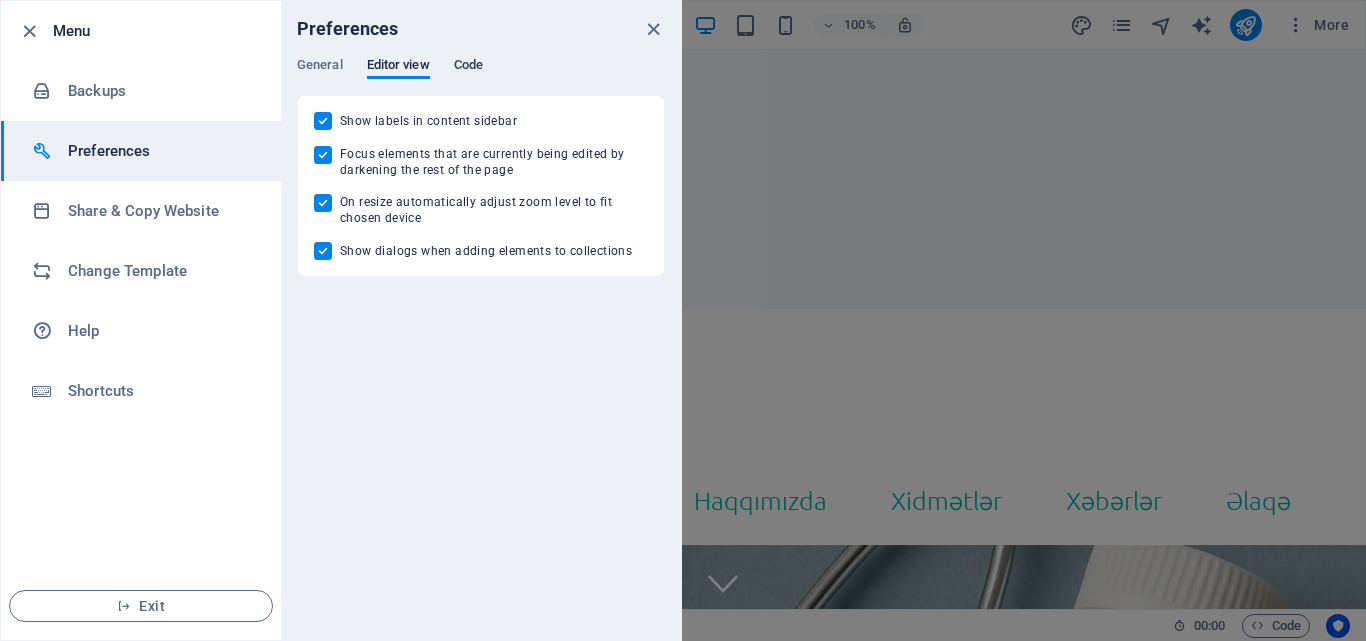 click on "Code" at bounding box center [468, 67] 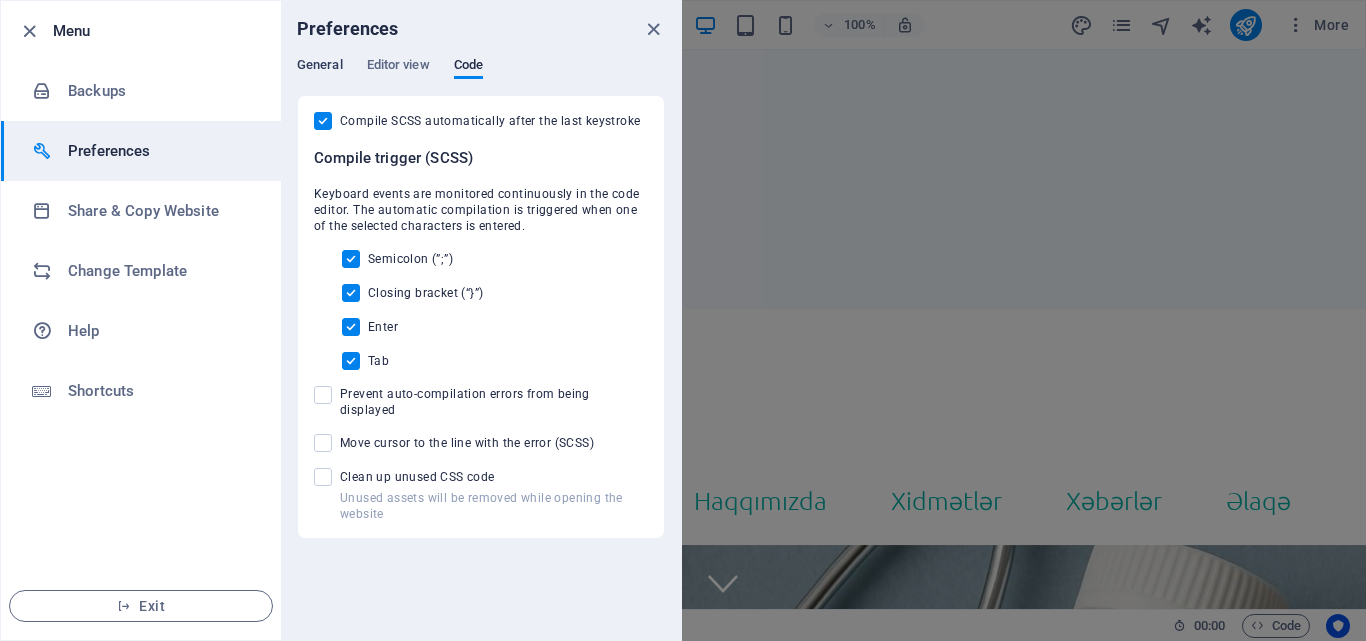 click on "General" at bounding box center [320, 67] 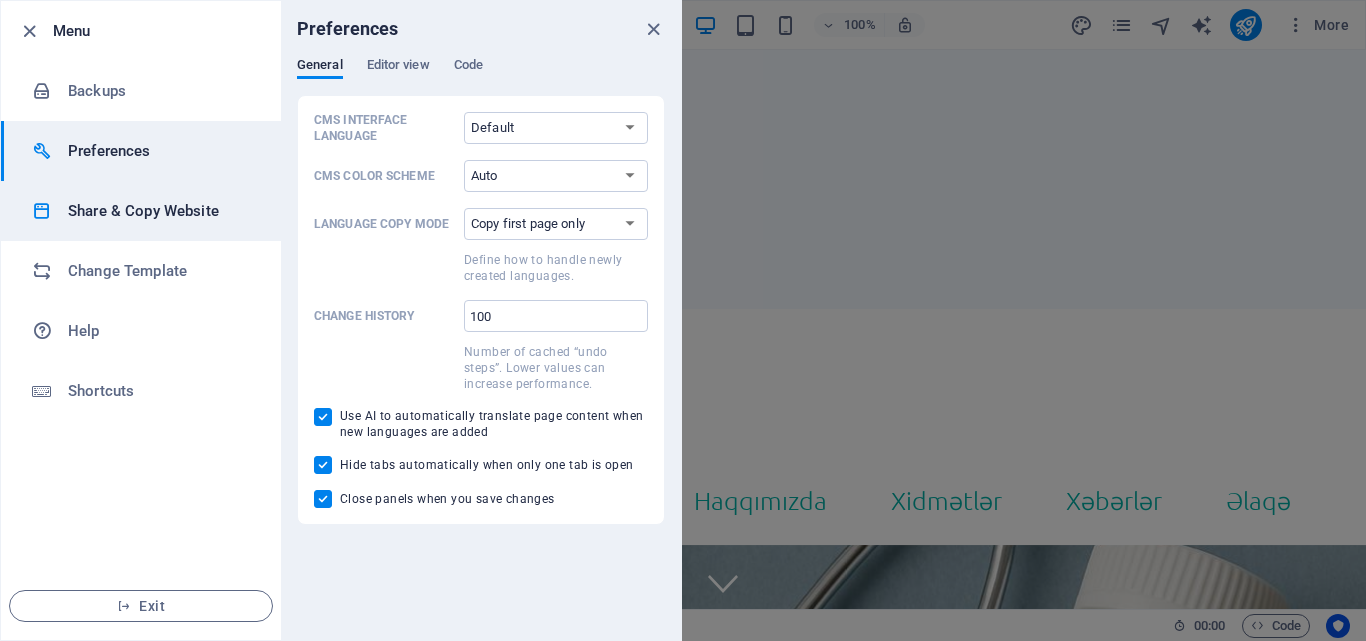 click on "Share & Copy Website" at bounding box center [160, 211] 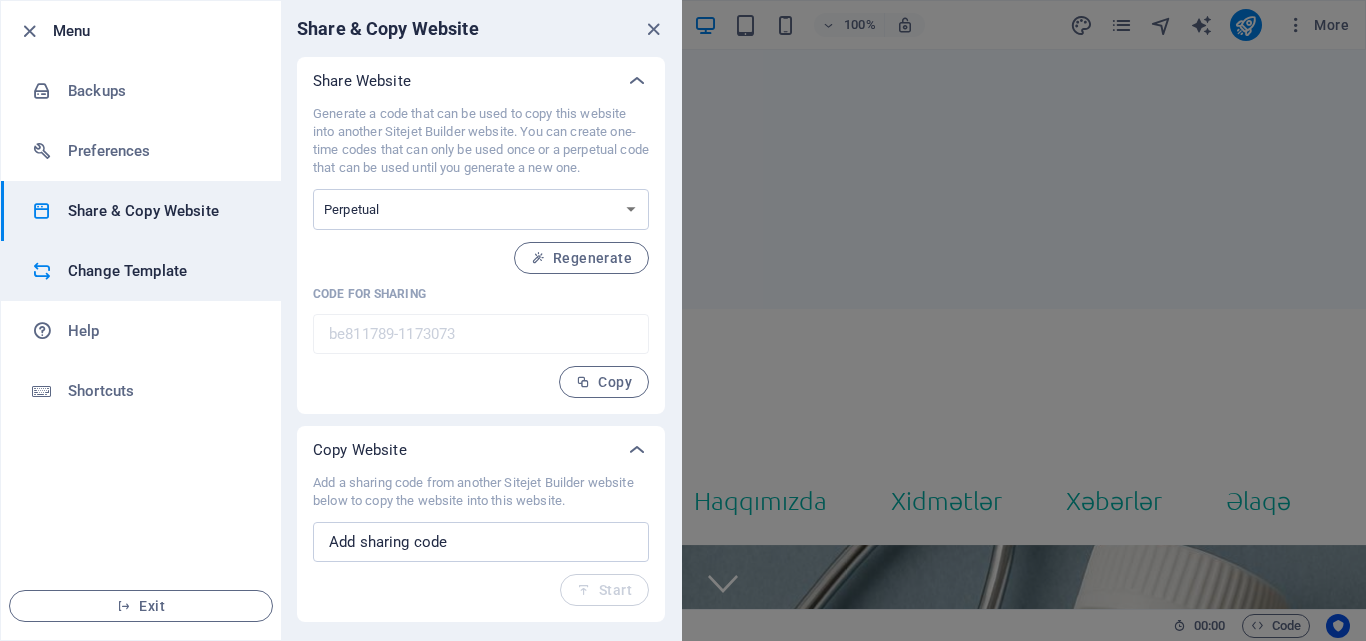 click on "Change Template" at bounding box center [160, 271] 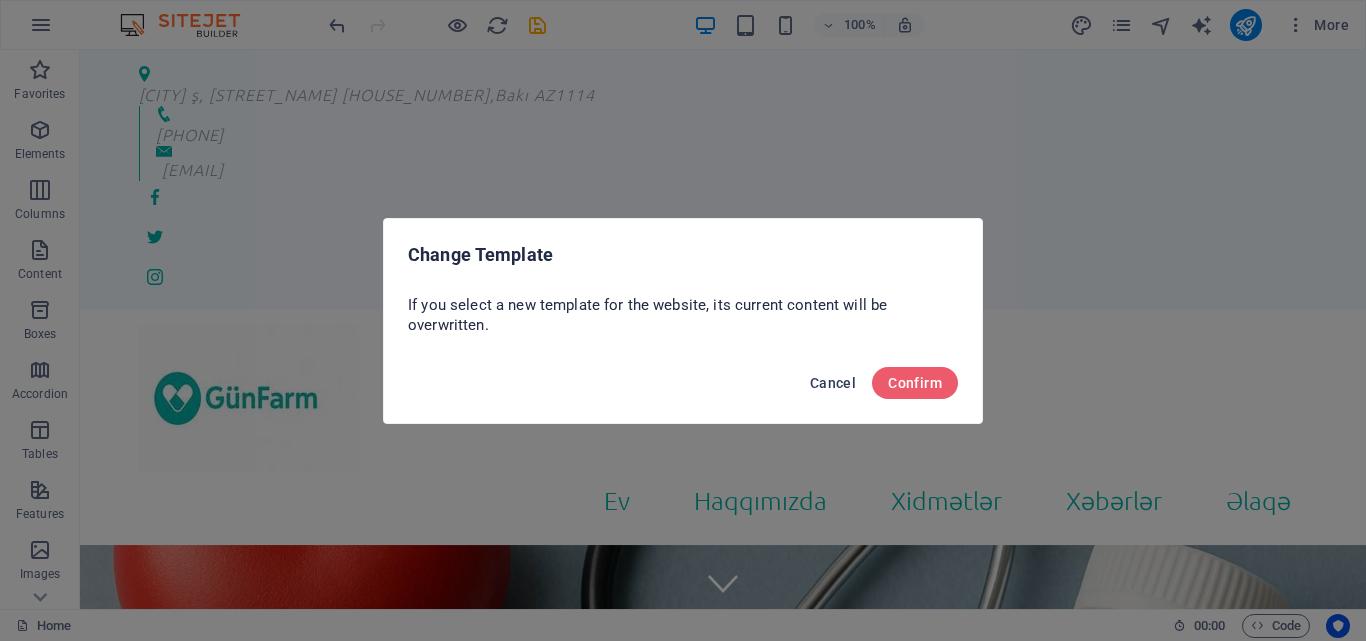 click on "Cancel" at bounding box center [833, 383] 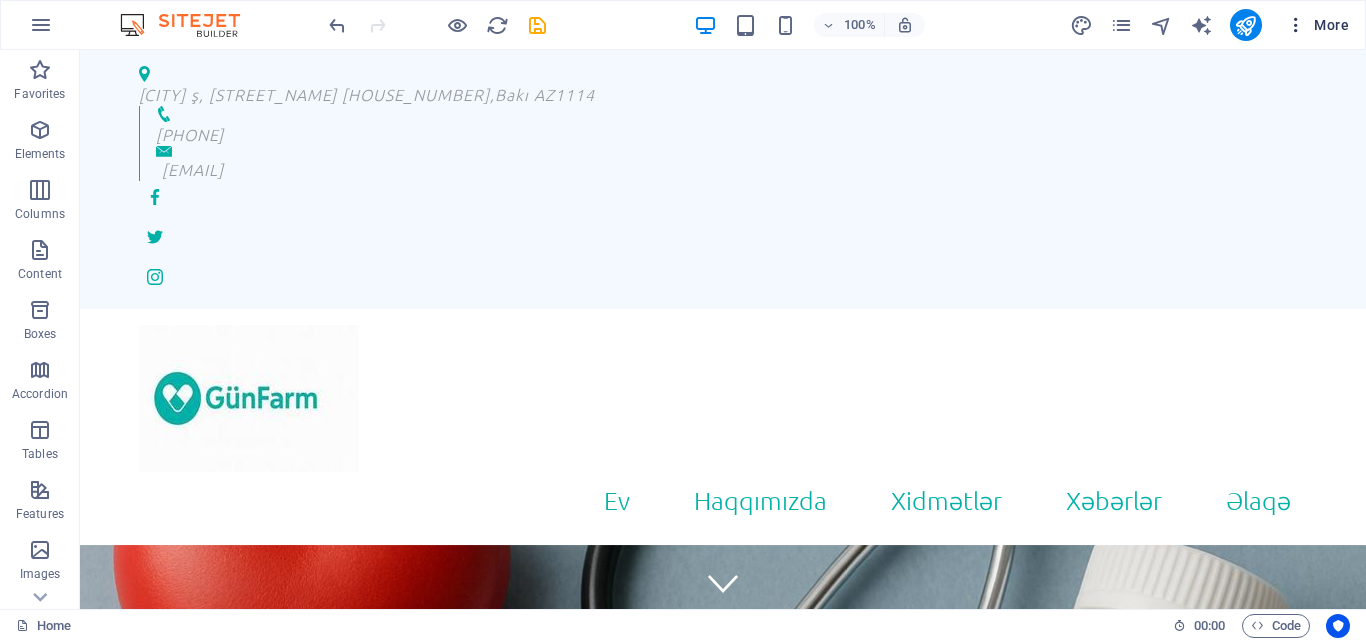 click at bounding box center (1296, 25) 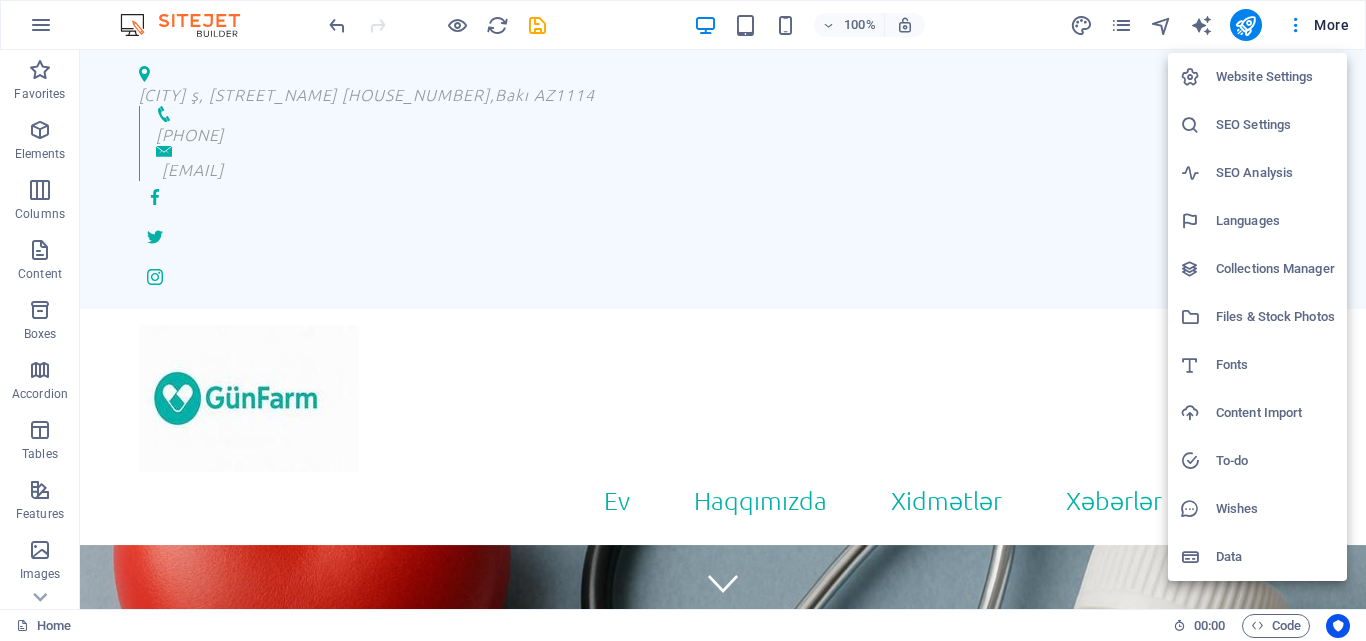 click on "Files & Stock Photos" at bounding box center (1275, 317) 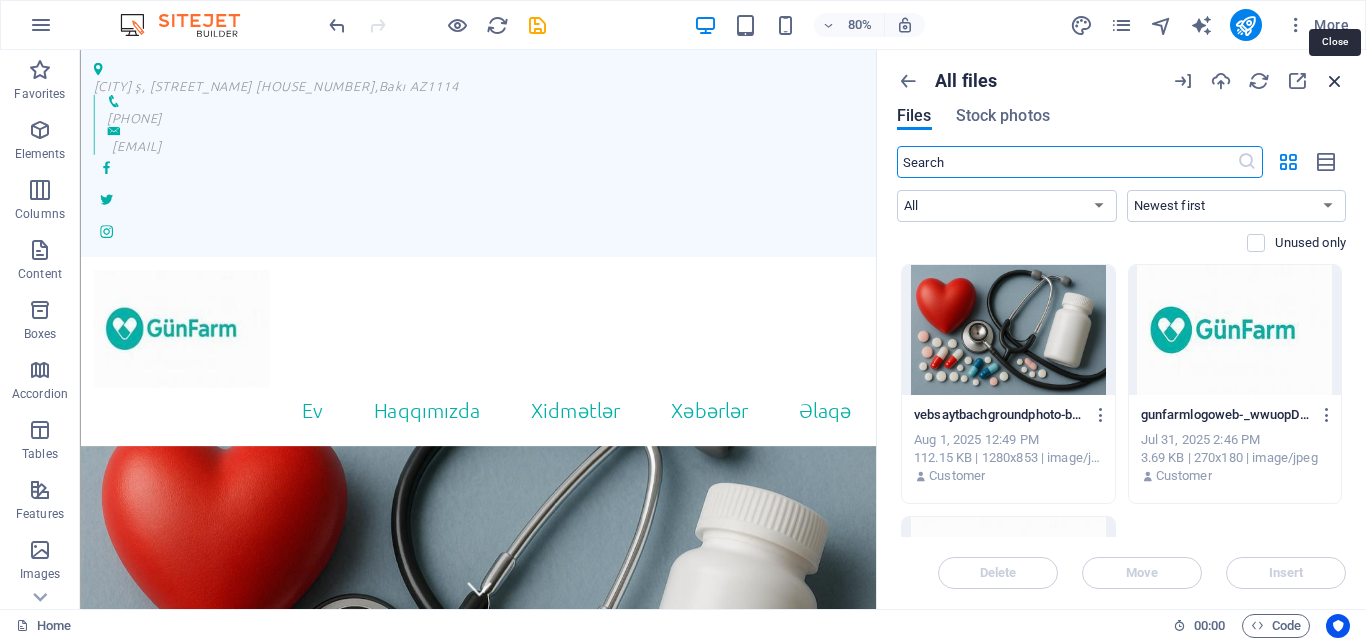 click at bounding box center [1335, 81] 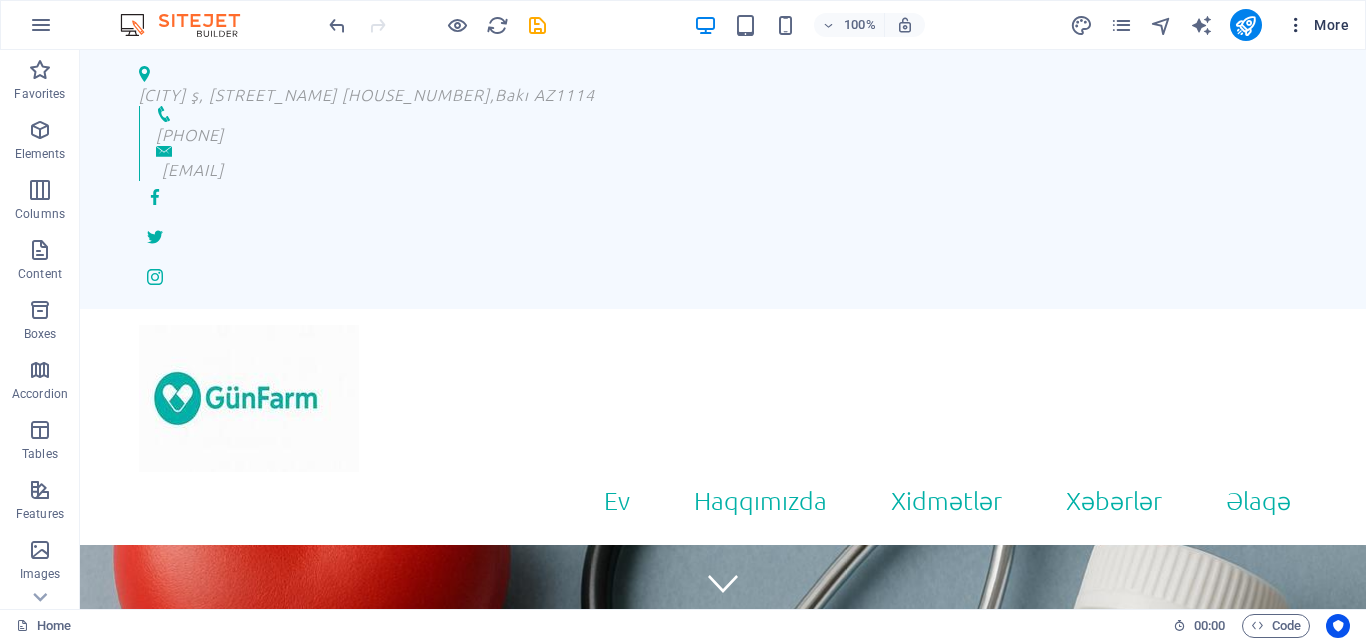 click on "More" at bounding box center [1317, 25] 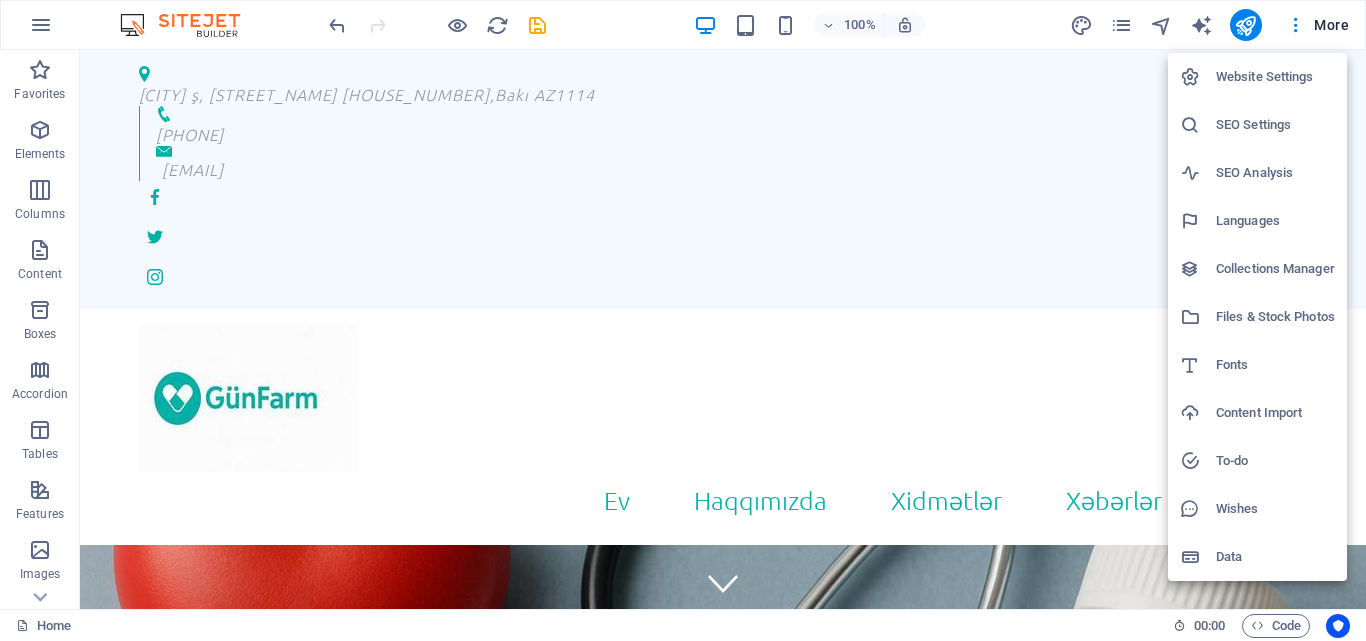 click on "Collections Manager" at bounding box center (1275, 269) 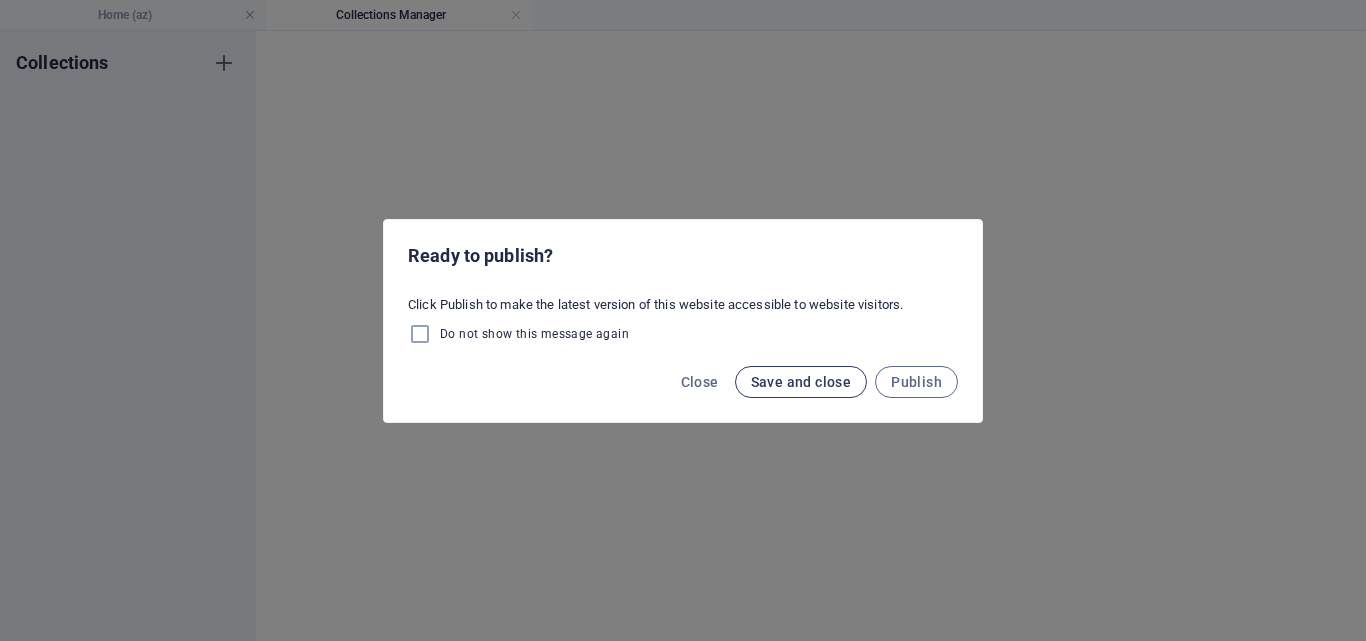 click on "Save and close" at bounding box center [801, 382] 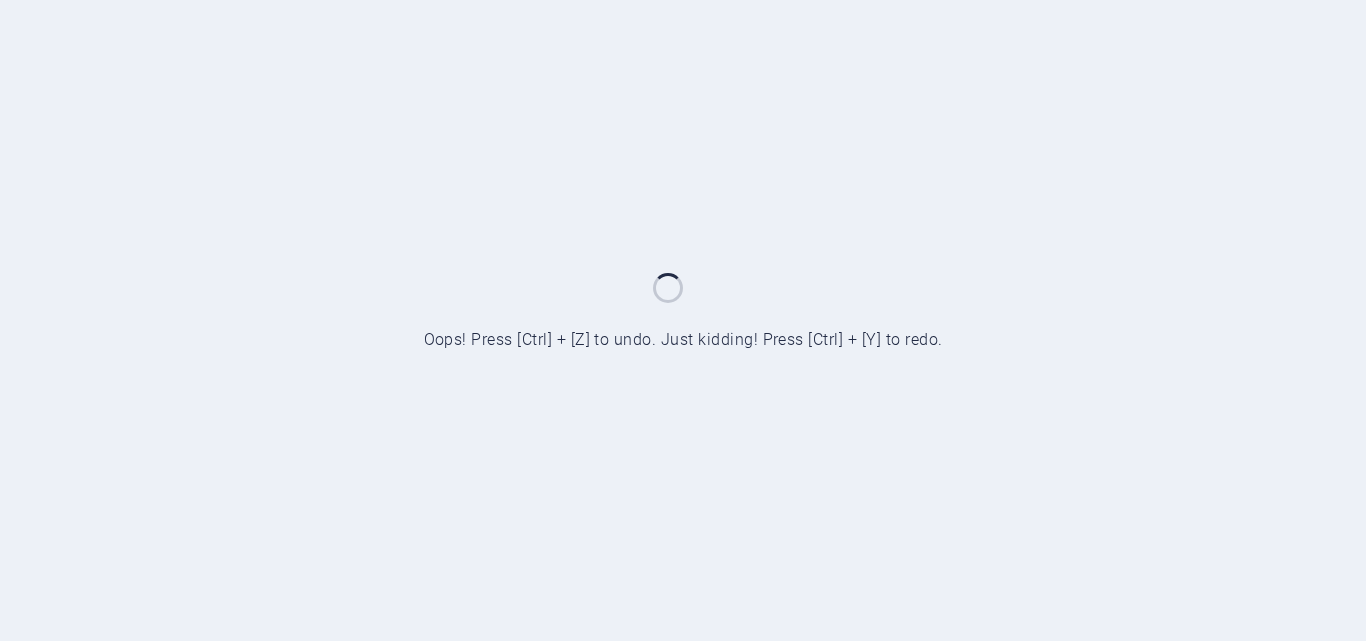 scroll, scrollTop: 0, scrollLeft: 0, axis: both 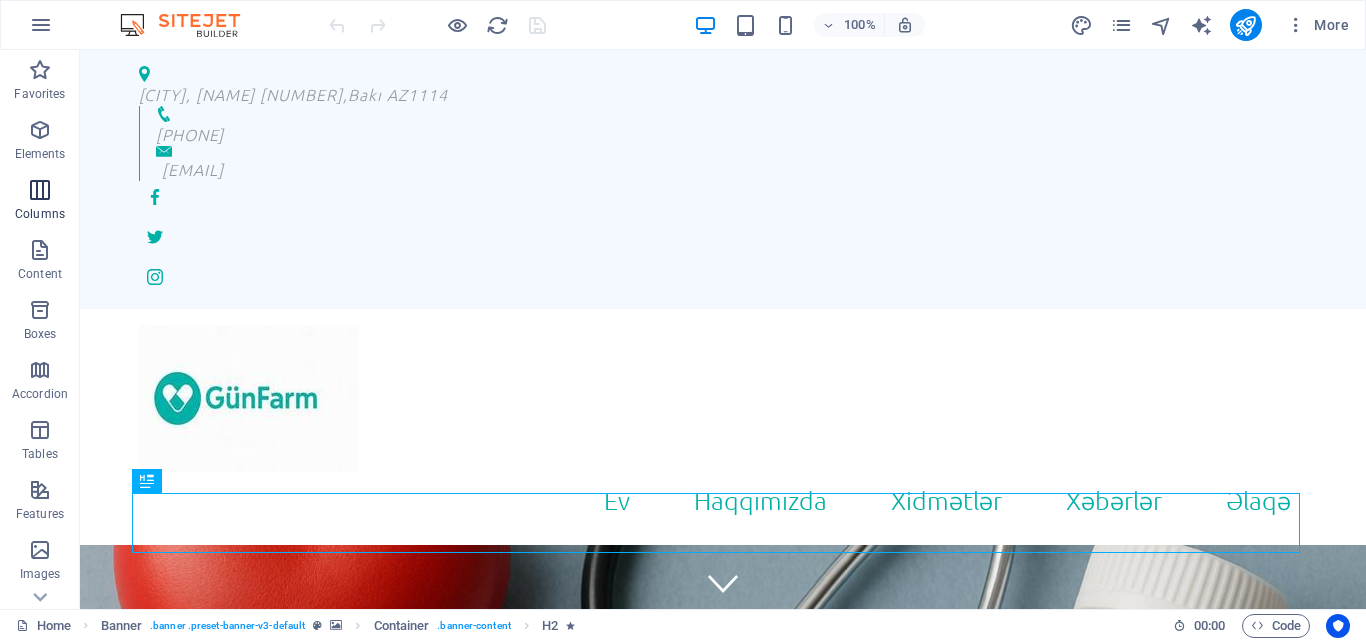 click at bounding box center [40, 190] 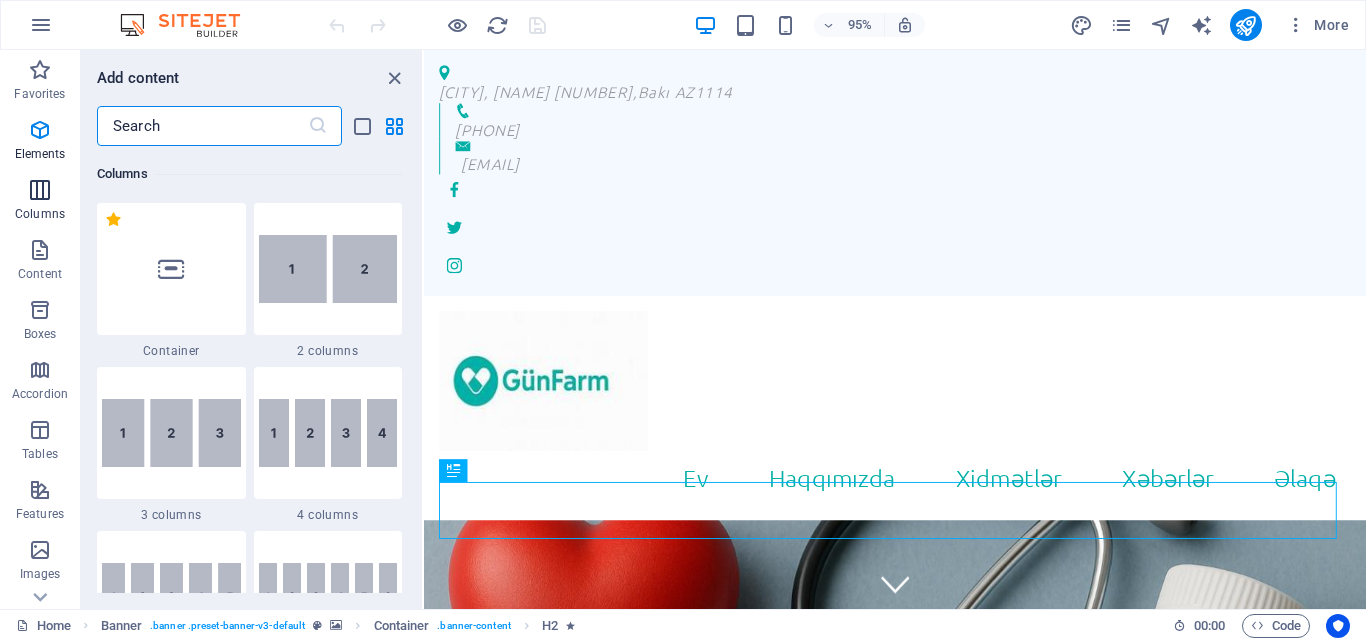scroll, scrollTop: 990, scrollLeft: 0, axis: vertical 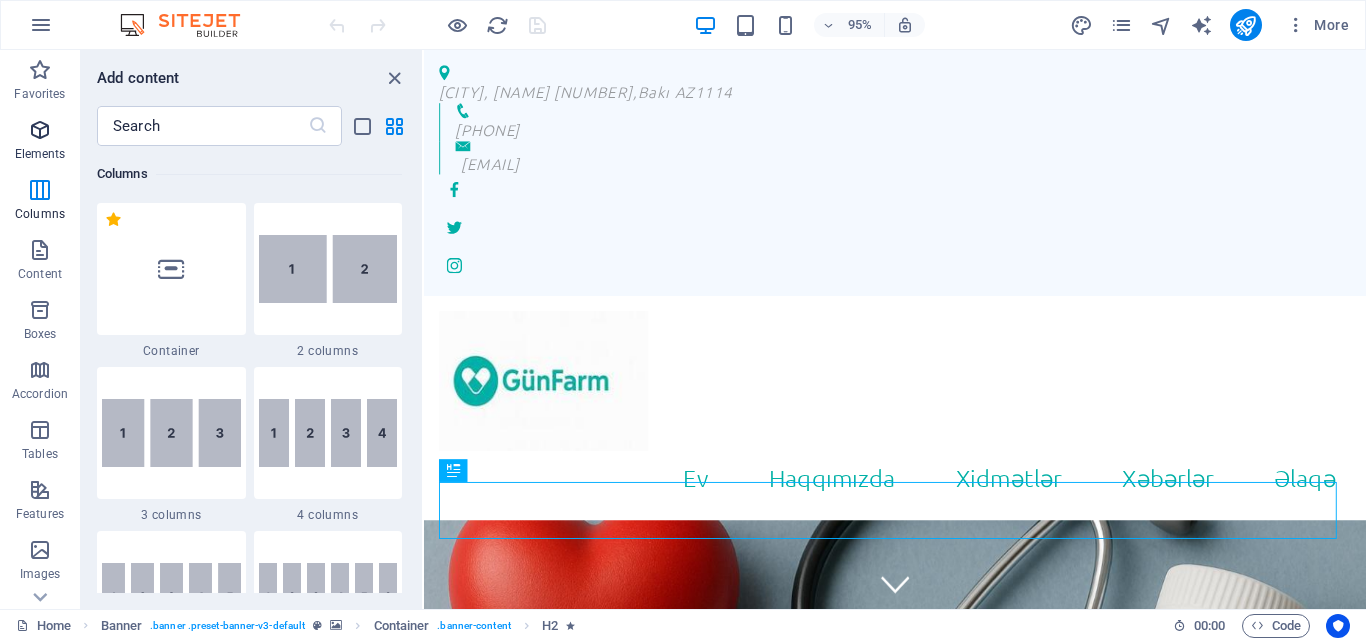 click at bounding box center [40, 130] 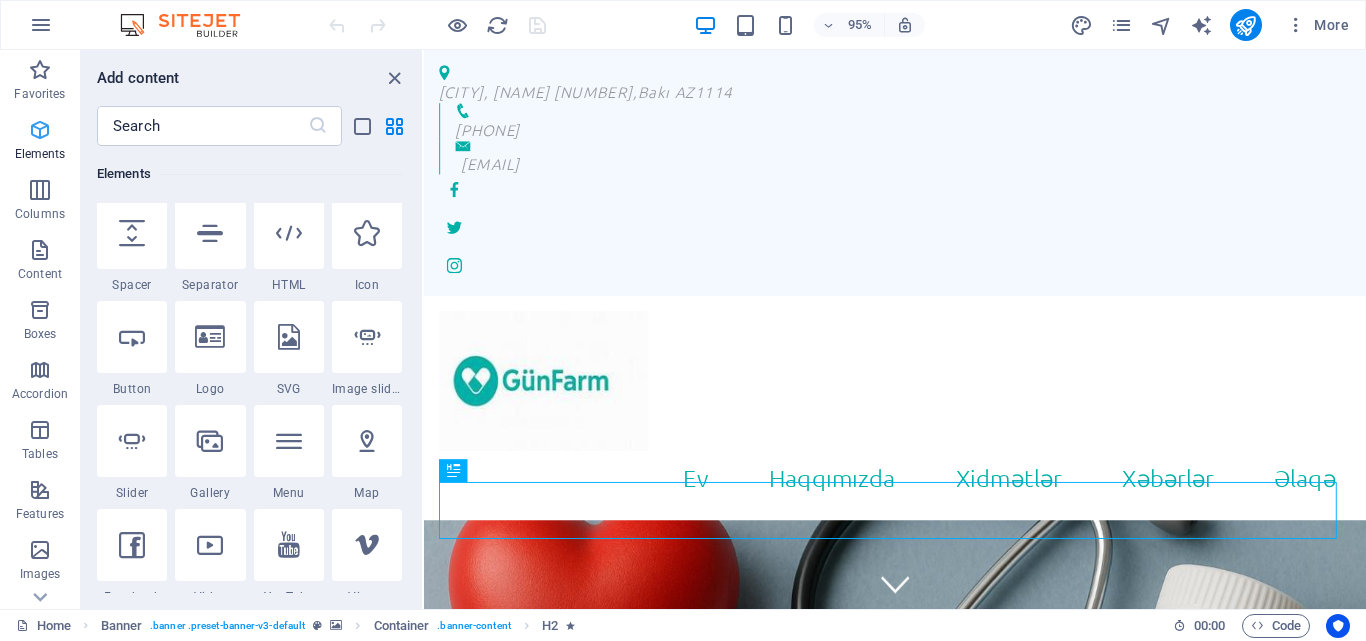 scroll, scrollTop: 213, scrollLeft: 0, axis: vertical 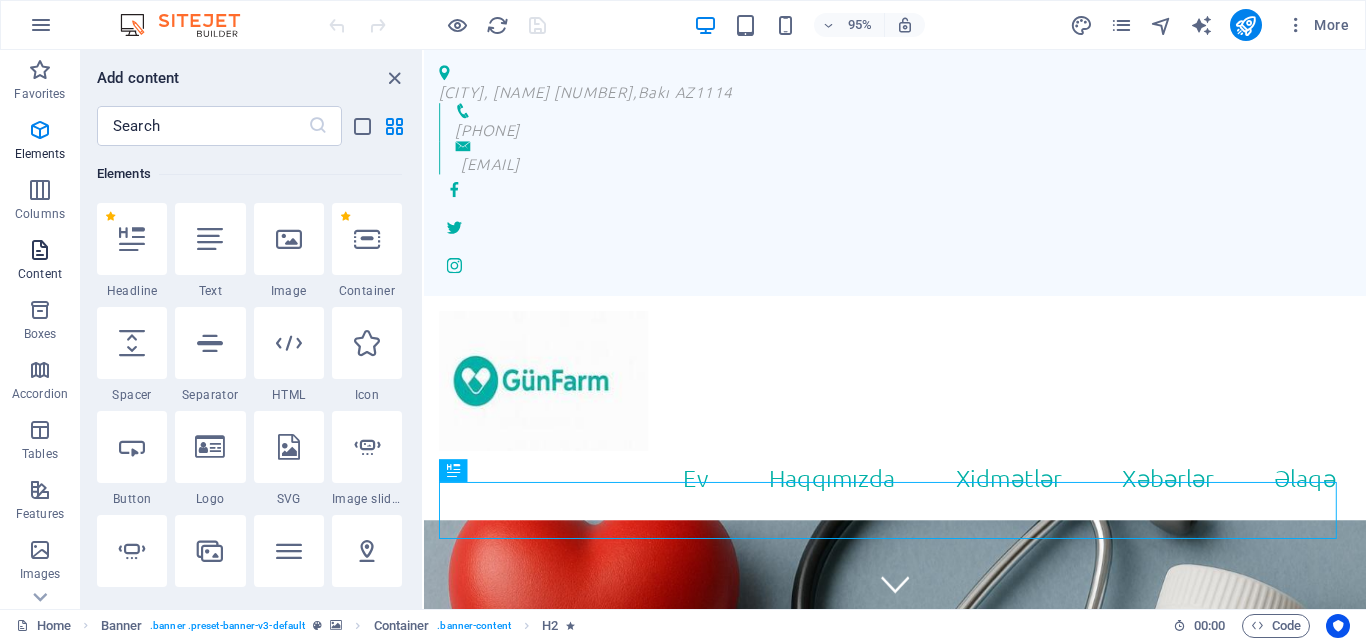click at bounding box center [40, 250] 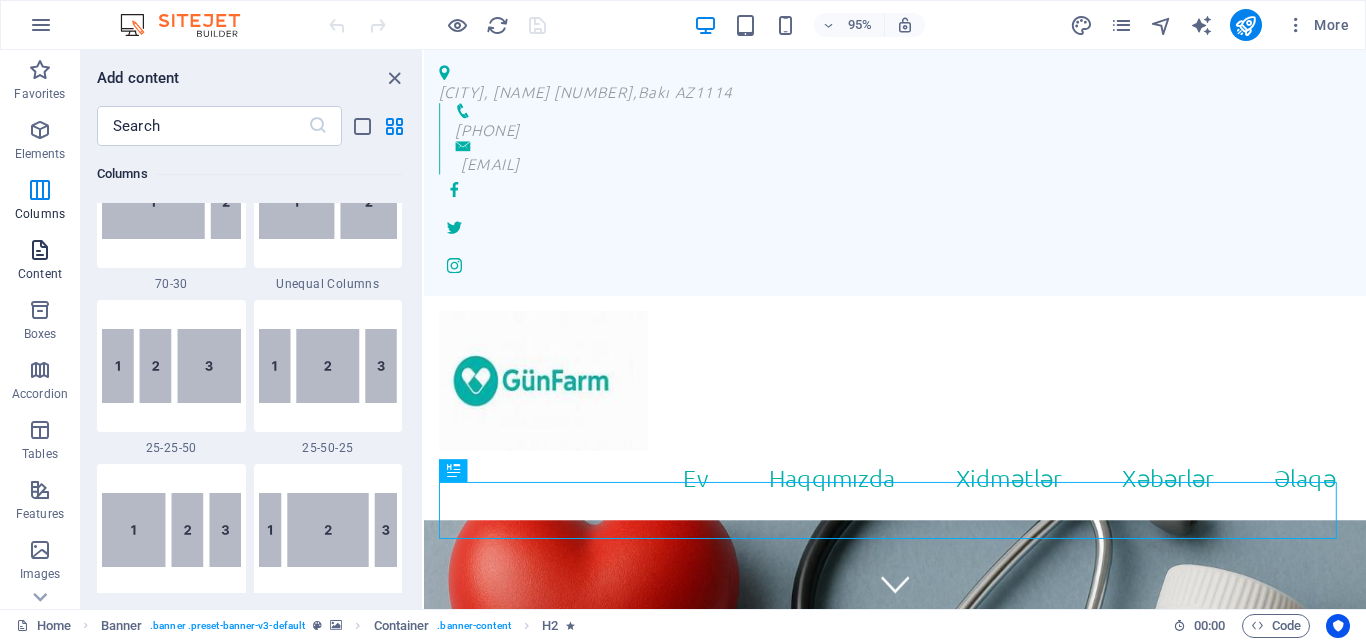 scroll, scrollTop: 3499, scrollLeft: 0, axis: vertical 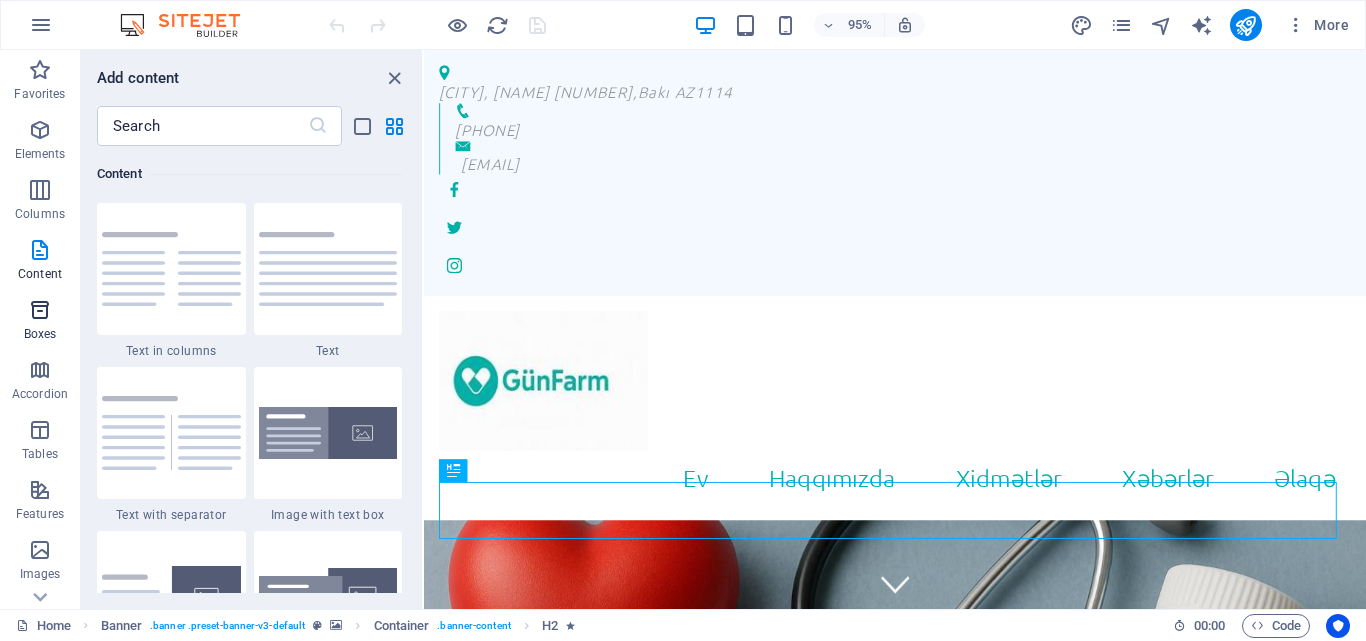 click at bounding box center (40, 310) 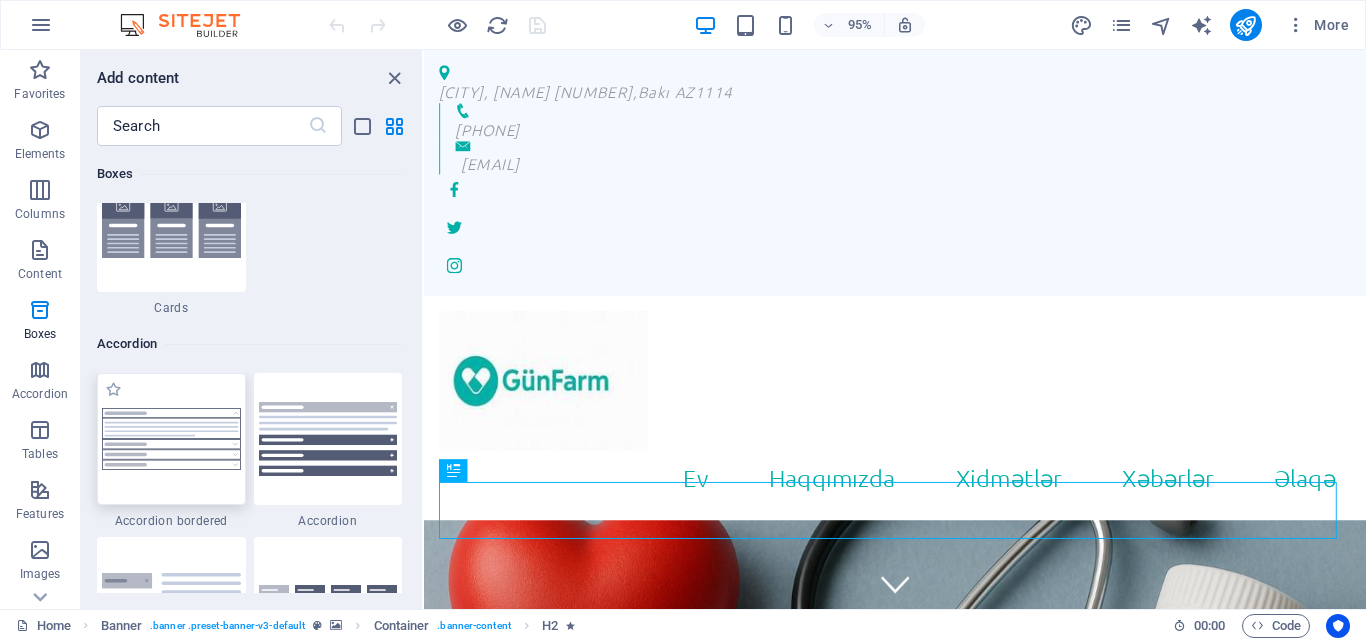 scroll, scrollTop: 6216, scrollLeft: 0, axis: vertical 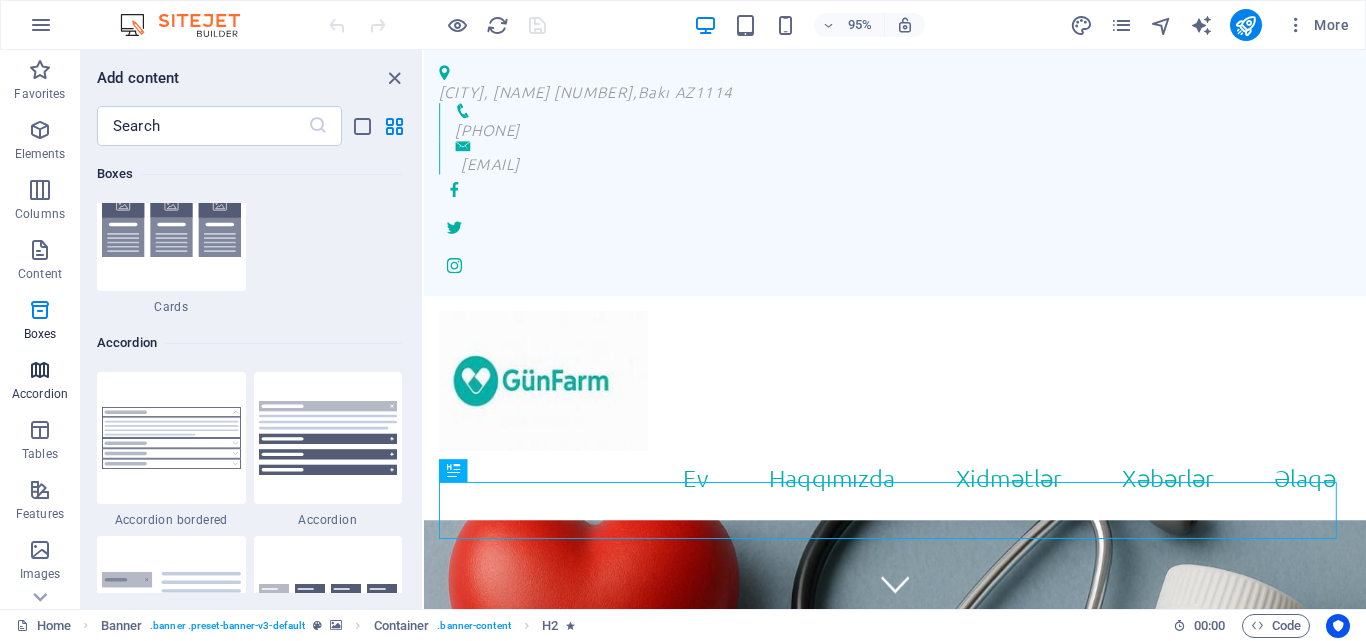 click at bounding box center (40, 370) 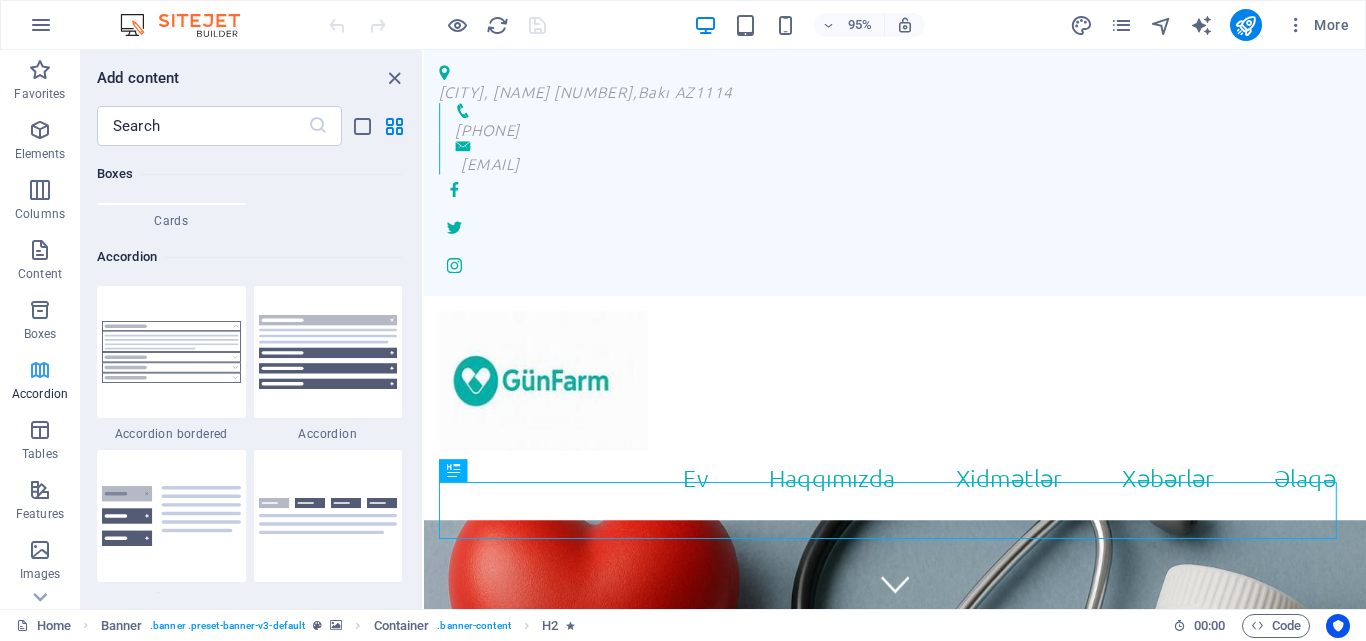 scroll, scrollTop: 6385, scrollLeft: 0, axis: vertical 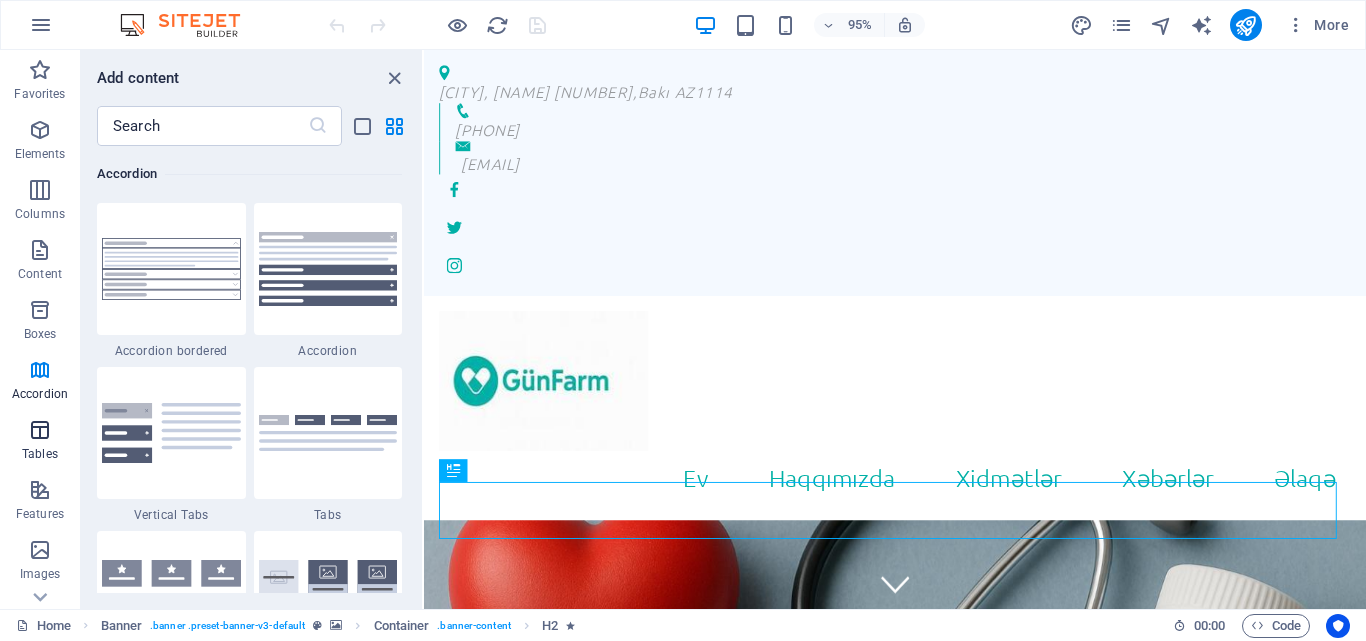 click at bounding box center (40, 430) 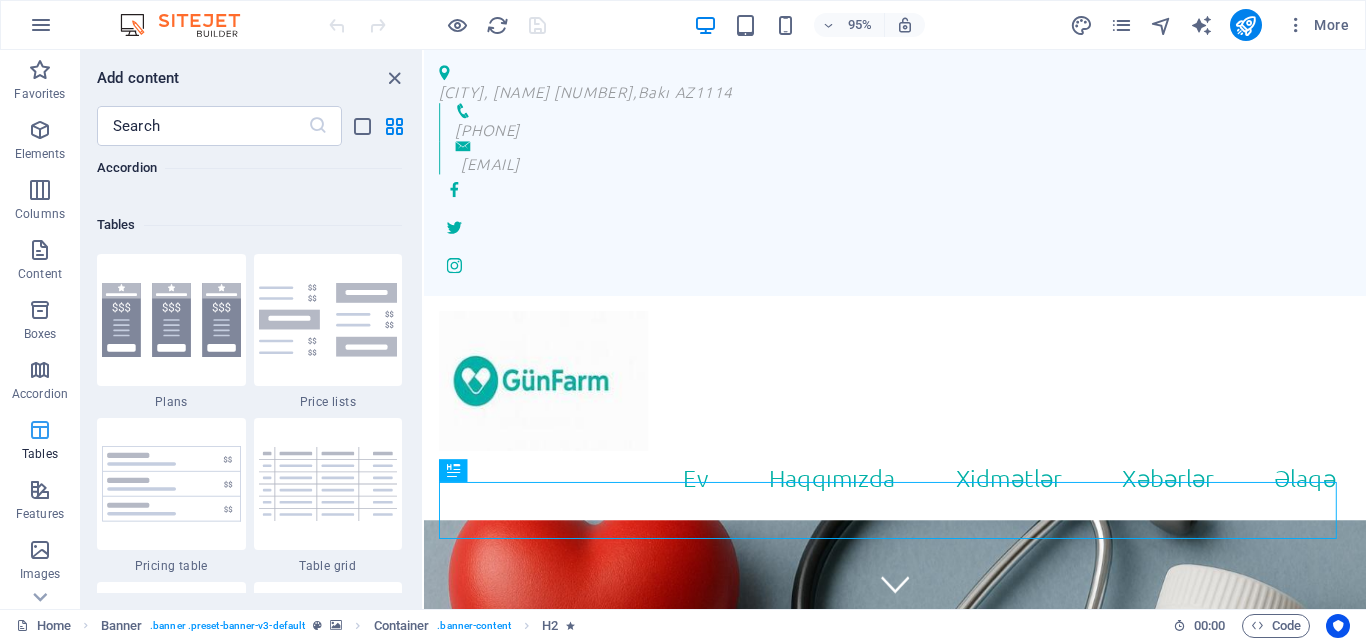 scroll, scrollTop: 6926, scrollLeft: 0, axis: vertical 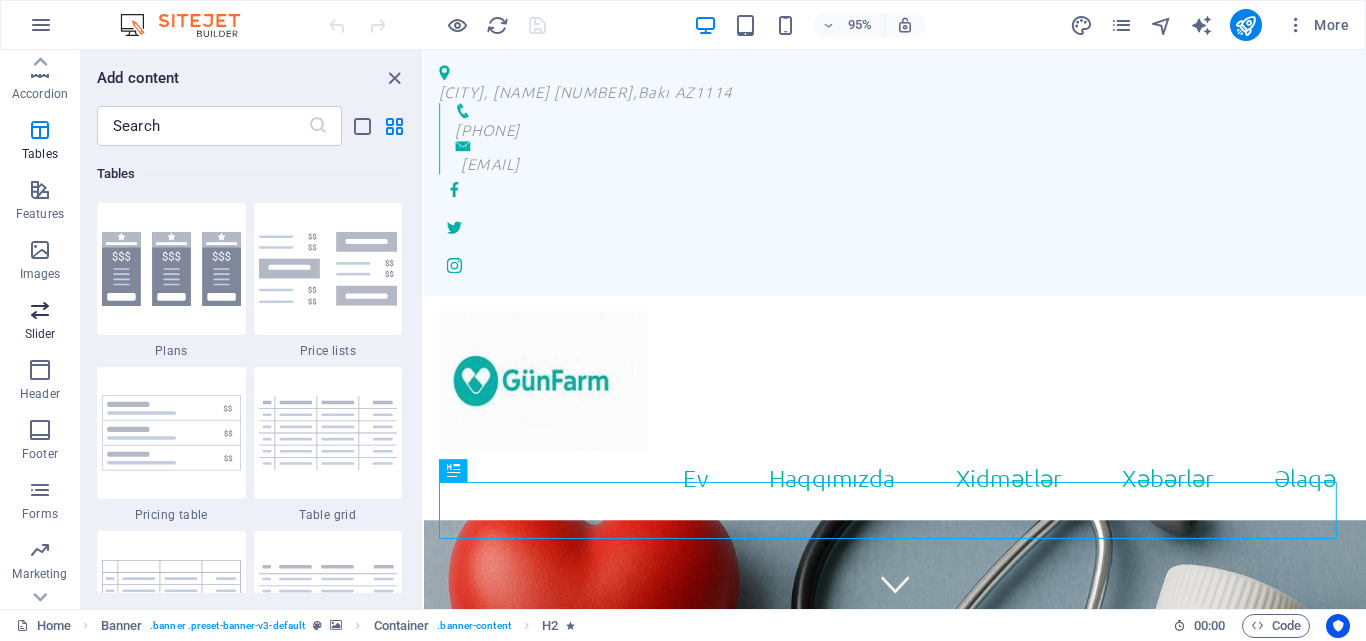 click at bounding box center (40, 310) 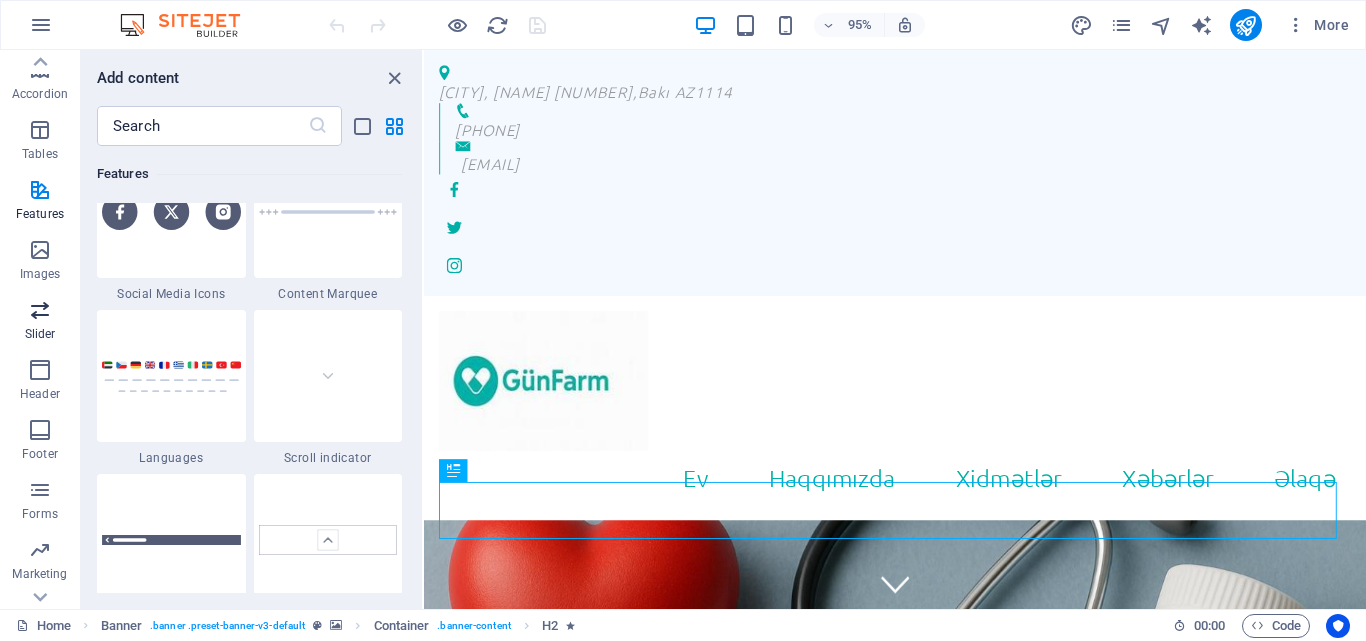 scroll, scrollTop: 11337, scrollLeft: 0, axis: vertical 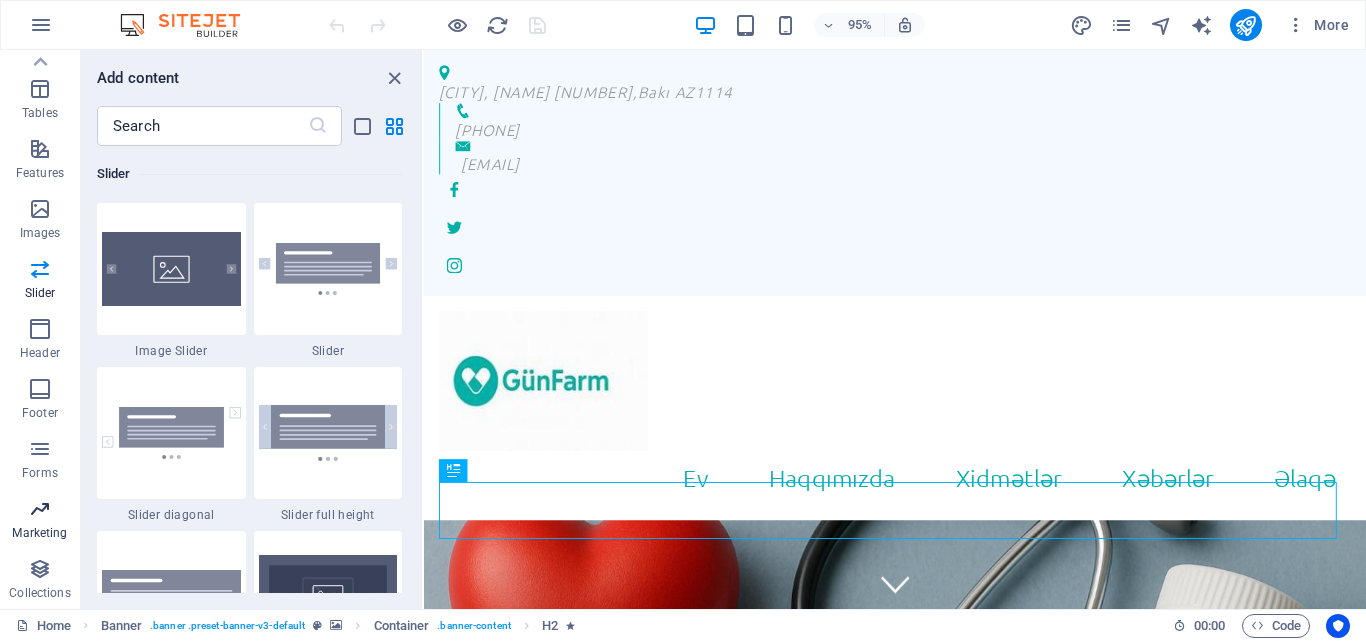 click on "Marketing" at bounding box center [39, 533] 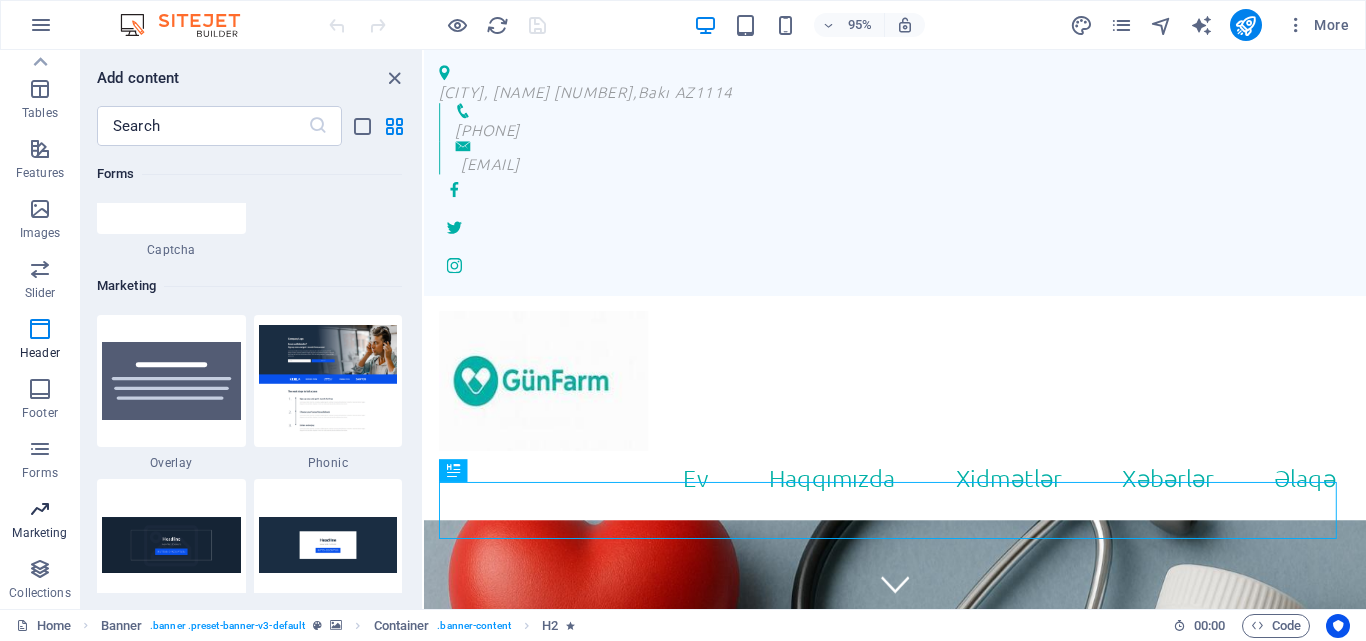 scroll, scrollTop: 16289, scrollLeft: 0, axis: vertical 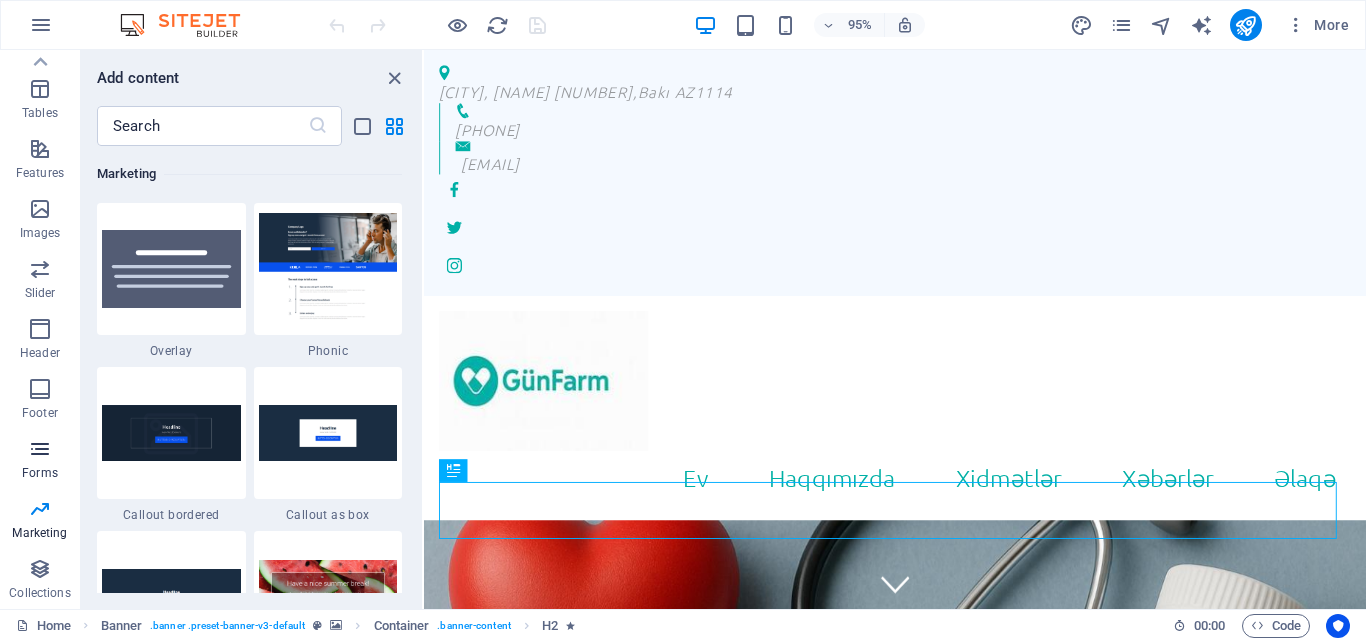 click at bounding box center (40, 449) 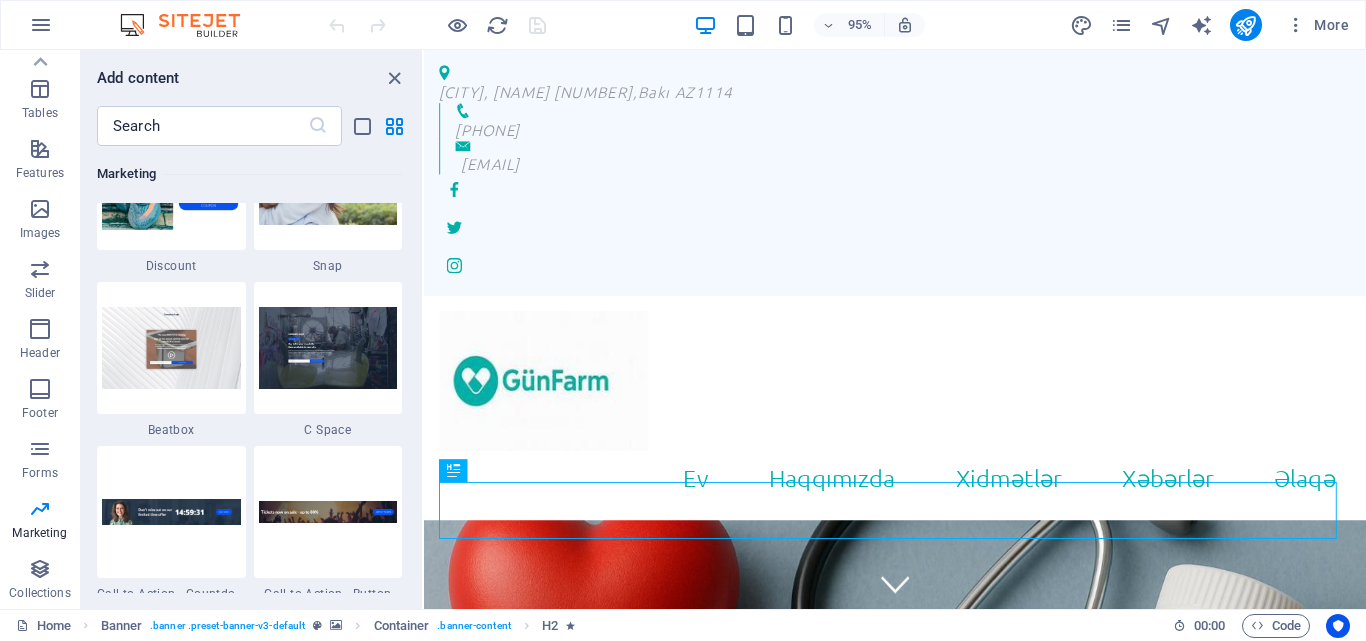 scroll, scrollTop: 17800, scrollLeft: 0, axis: vertical 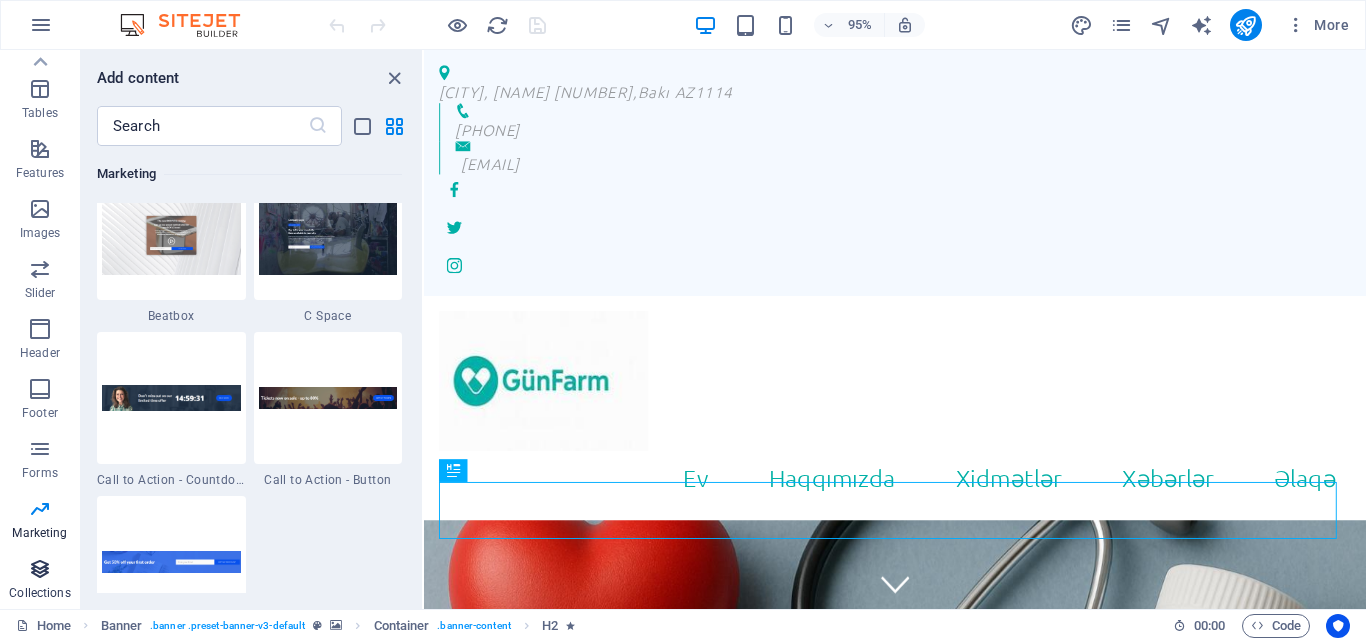 click at bounding box center [40, 569] 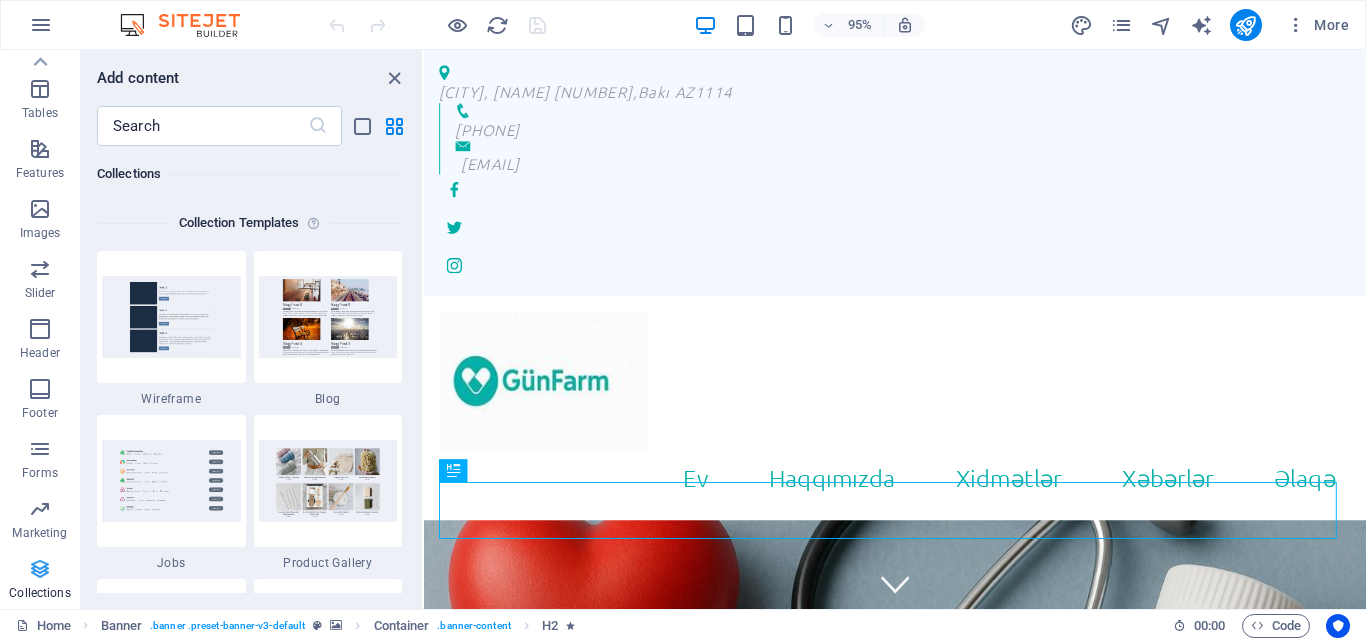 scroll, scrollTop: 18306, scrollLeft: 0, axis: vertical 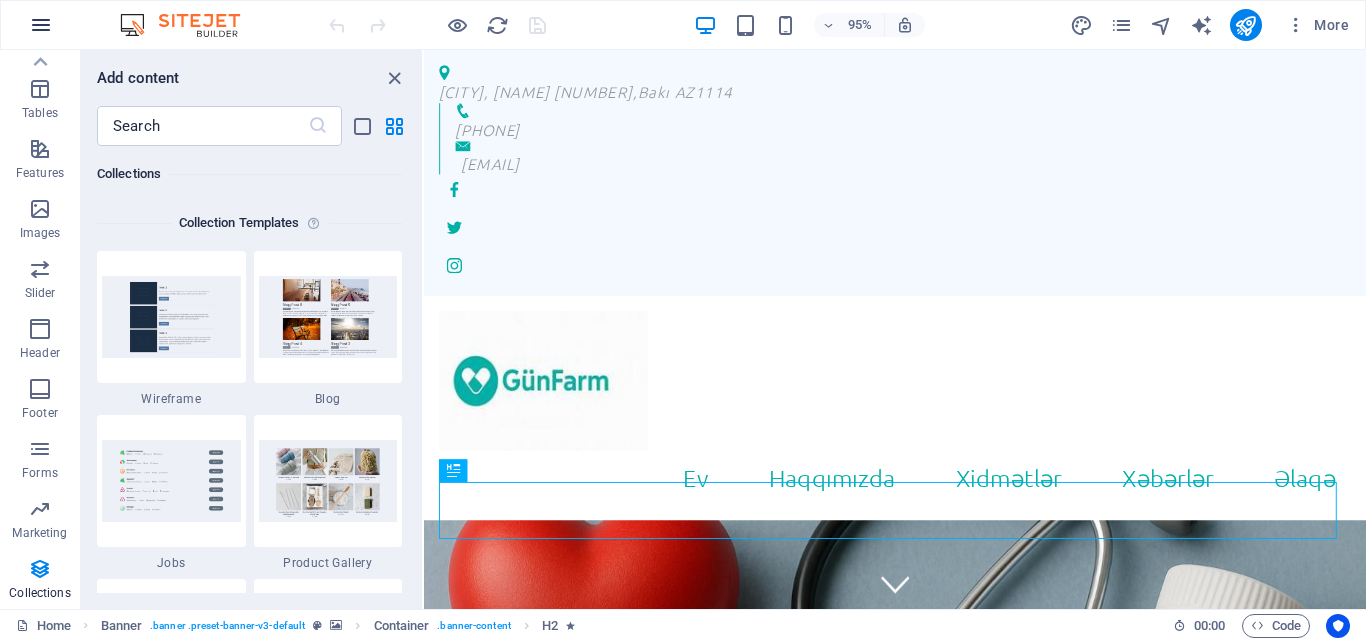 click at bounding box center (41, 25) 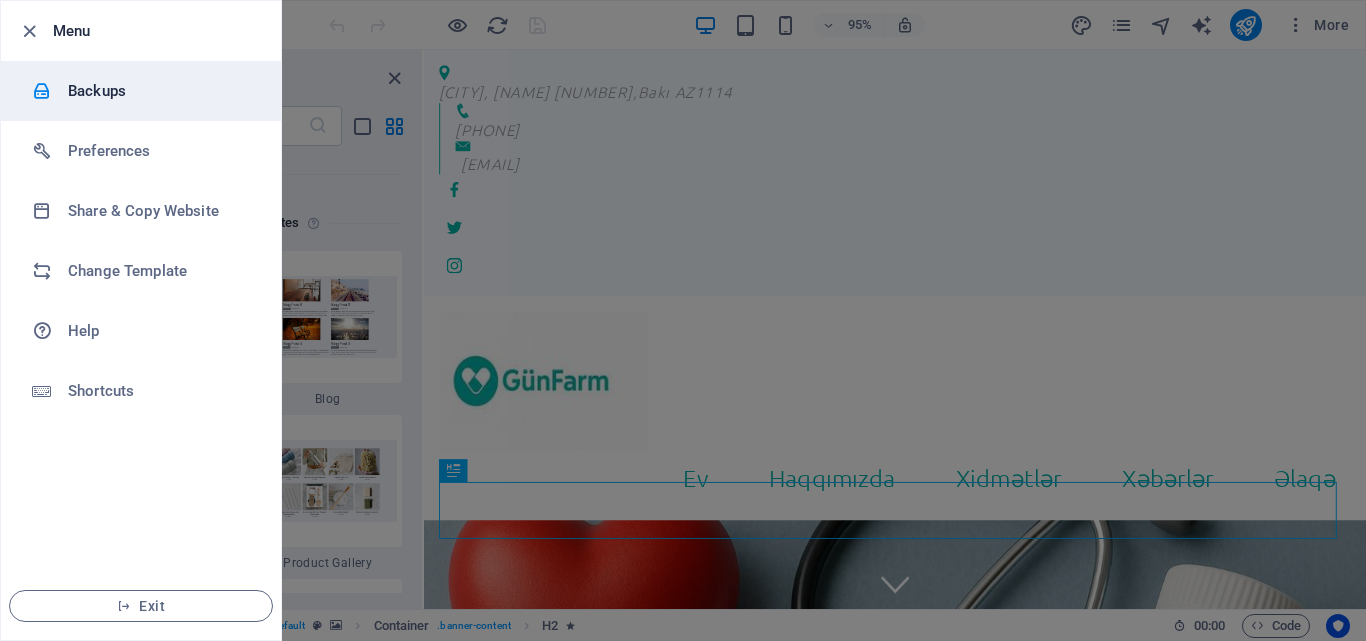 click on "Backups" at bounding box center [160, 91] 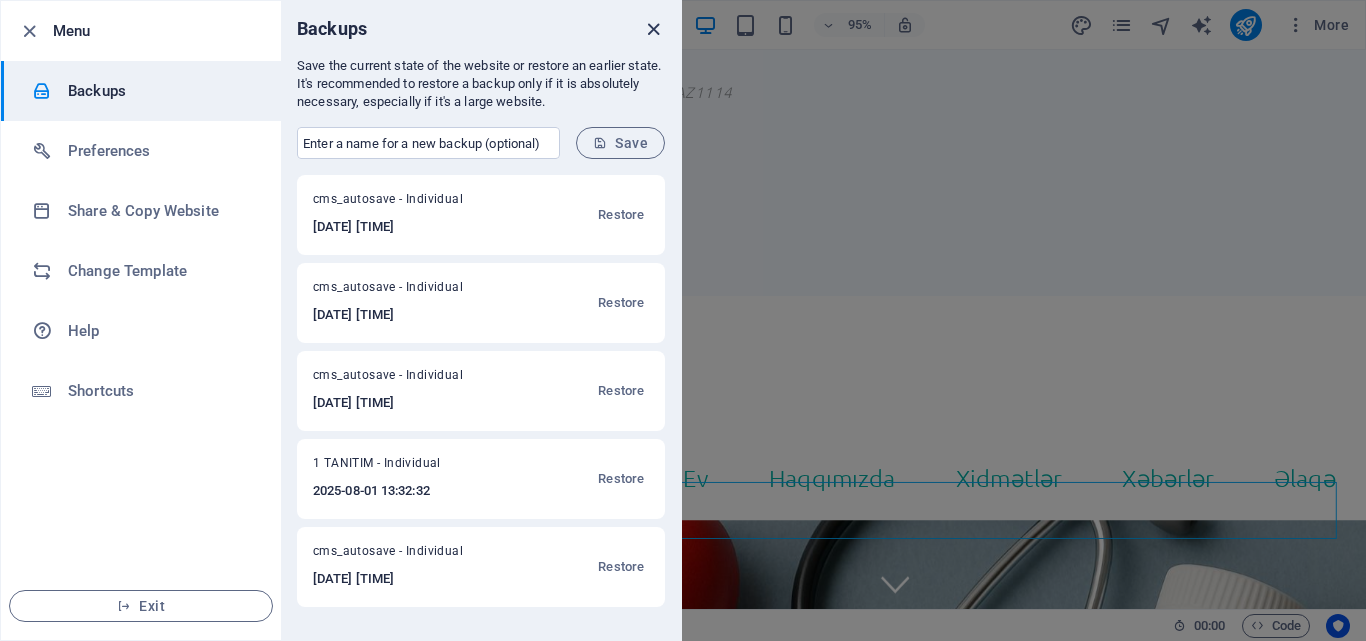 click at bounding box center [653, 29] 